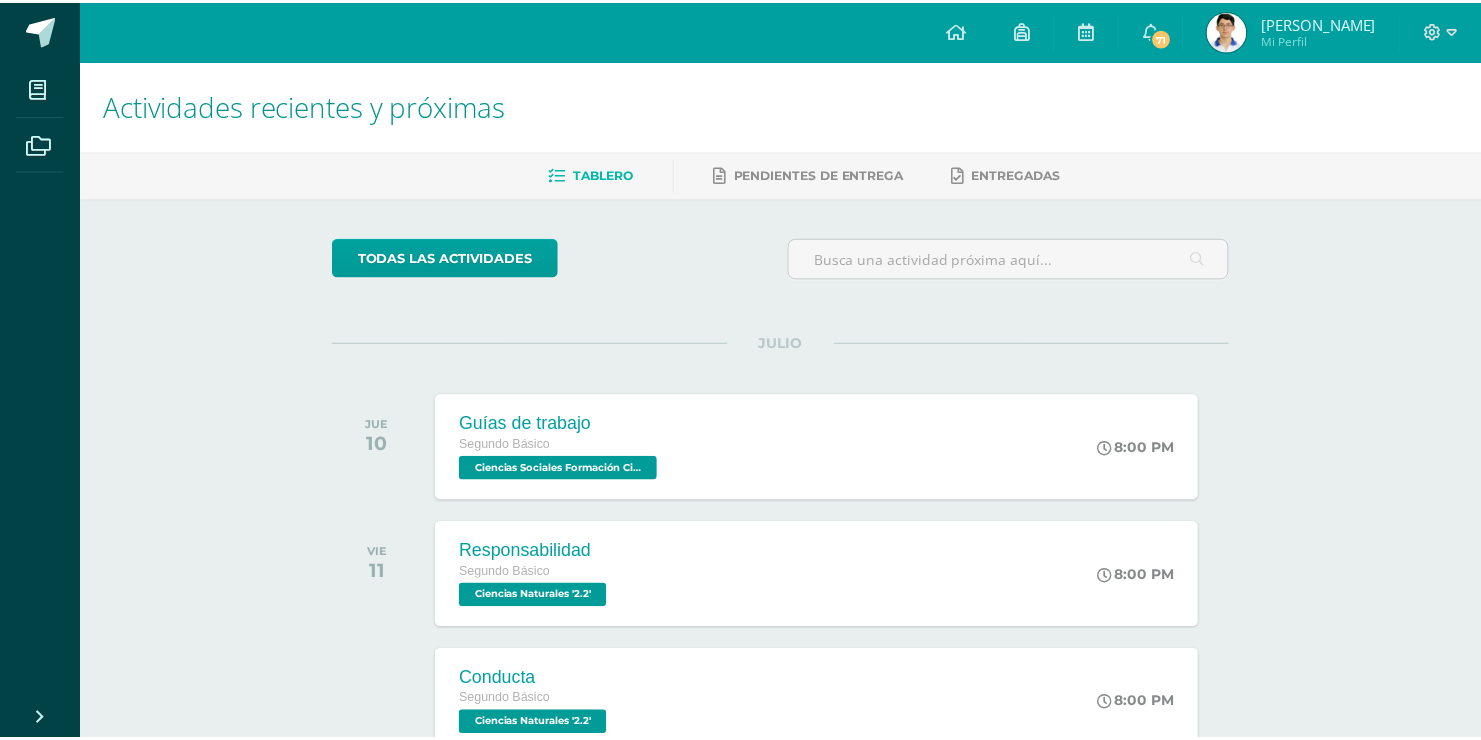 scroll, scrollTop: 0, scrollLeft: 0, axis: both 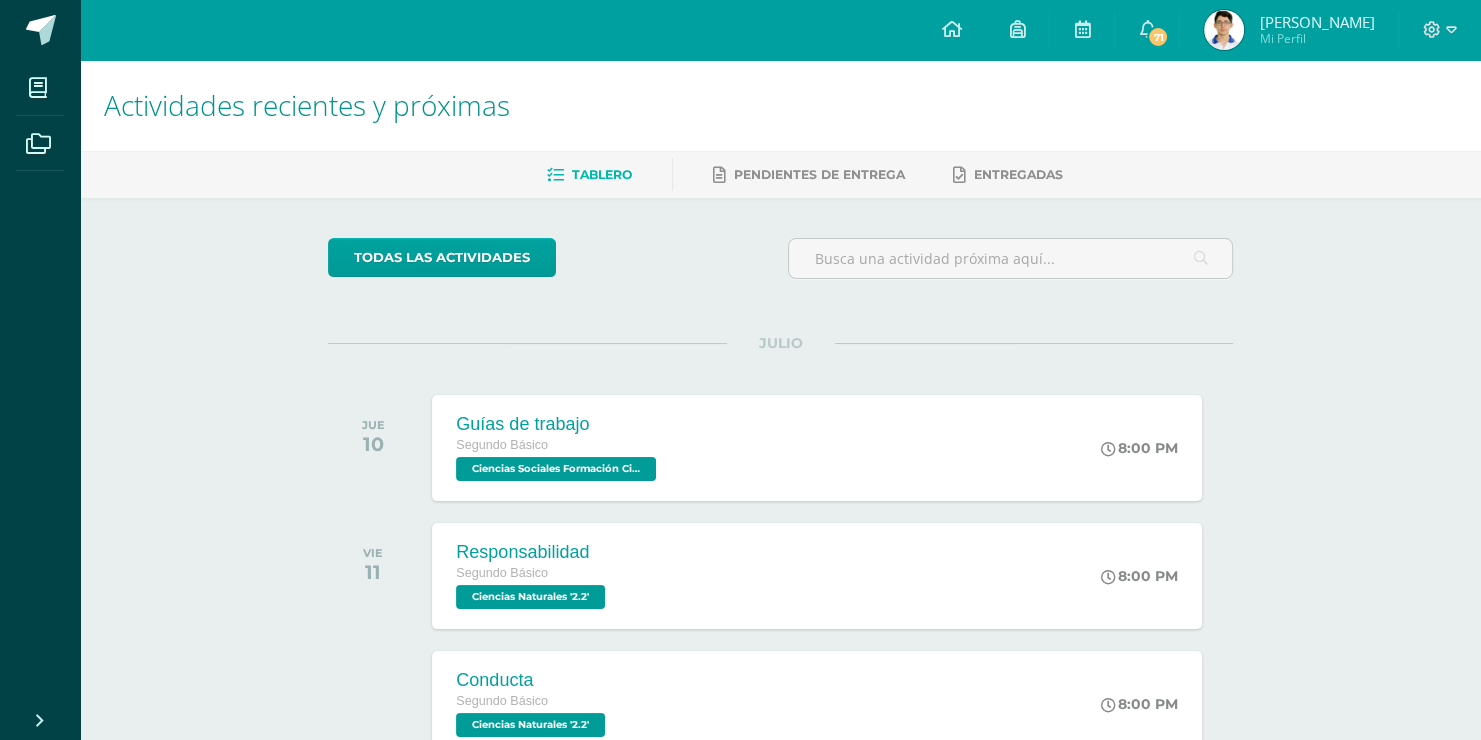 click at bounding box center [1224, 30] 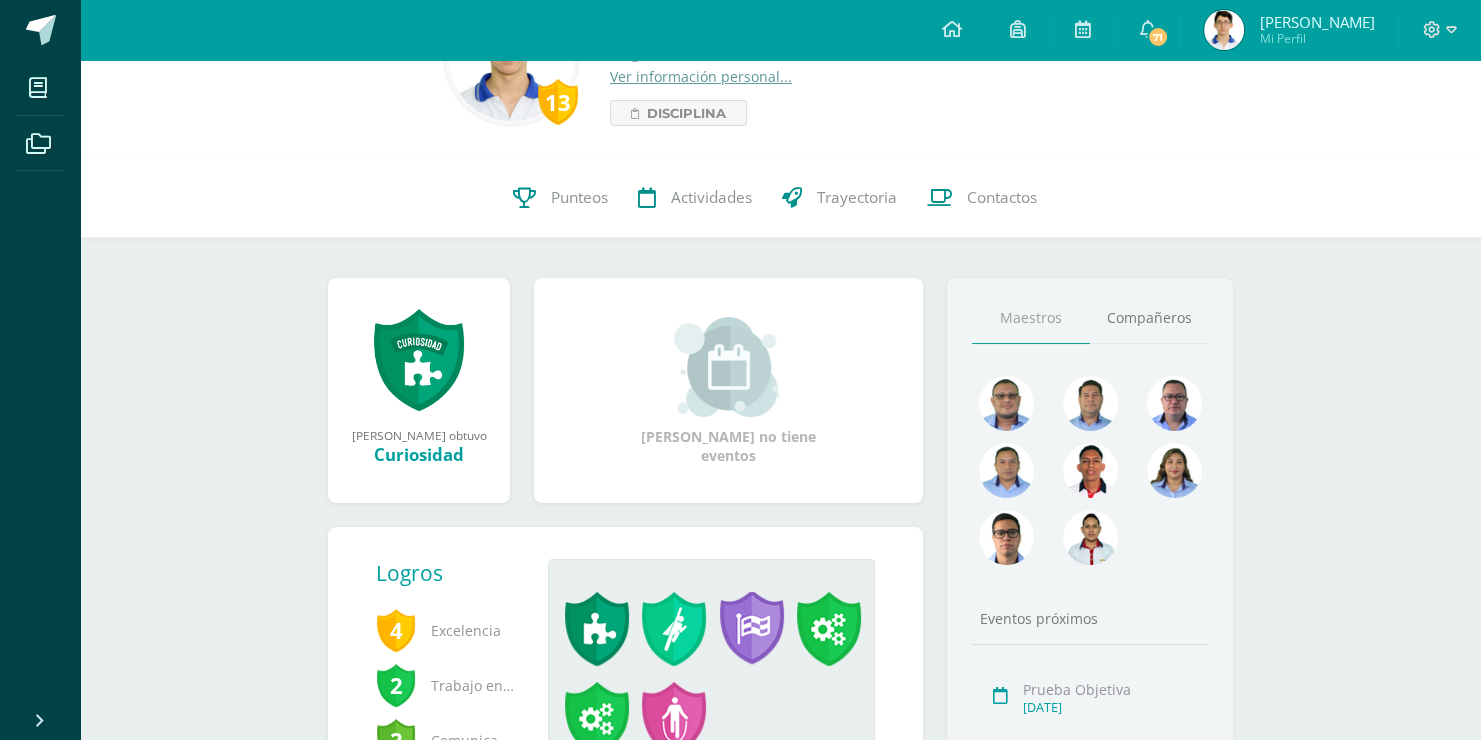 scroll, scrollTop: 100, scrollLeft: 0, axis: vertical 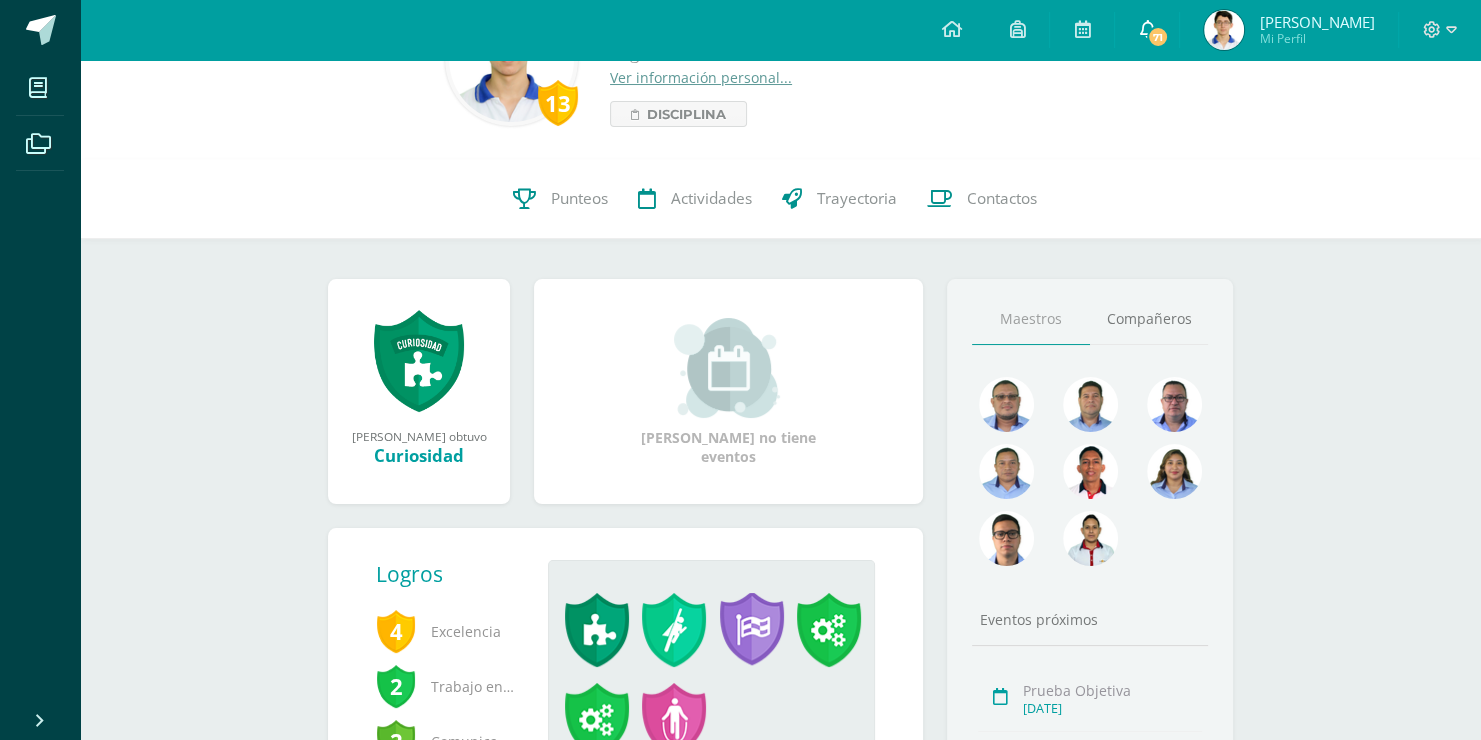 click on "71" at bounding box center [1158, 37] 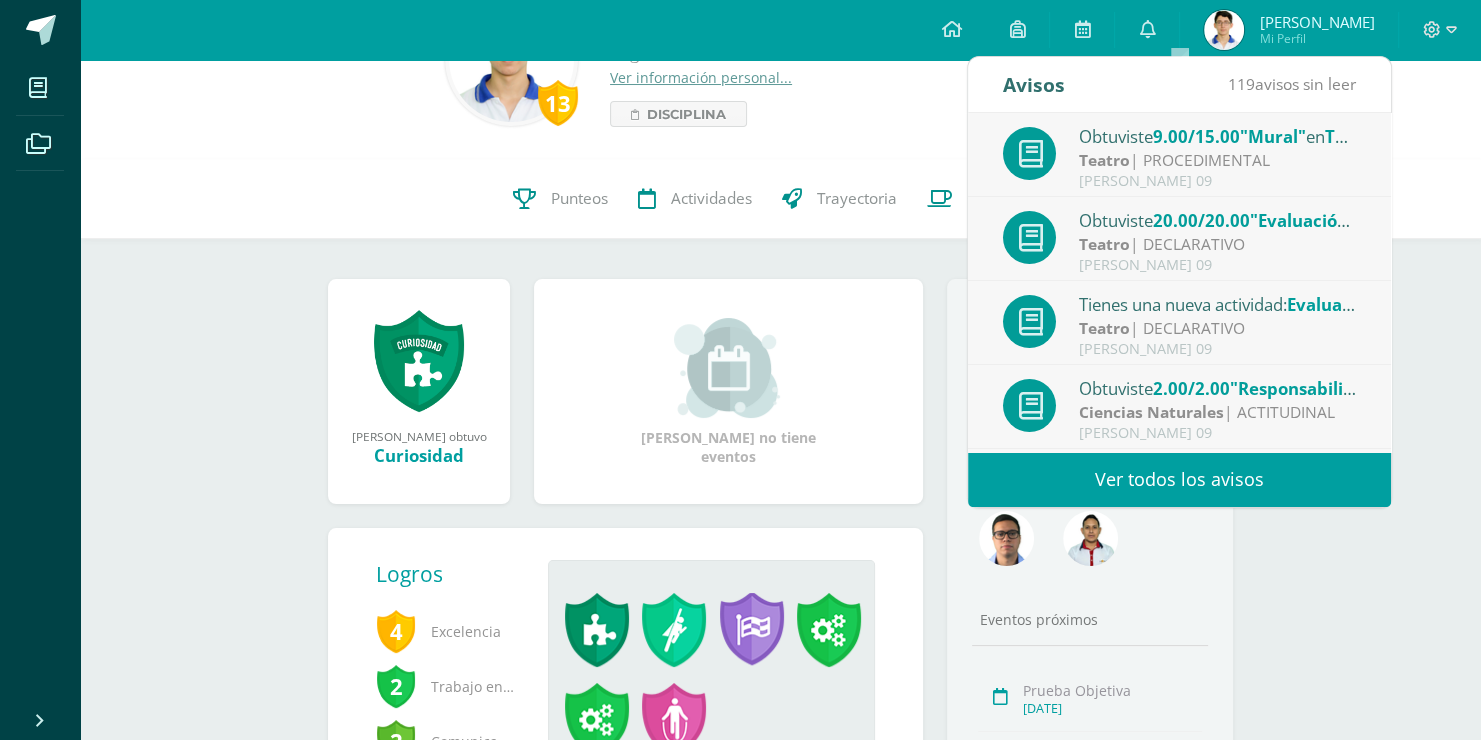 scroll, scrollTop: 0, scrollLeft: 0, axis: both 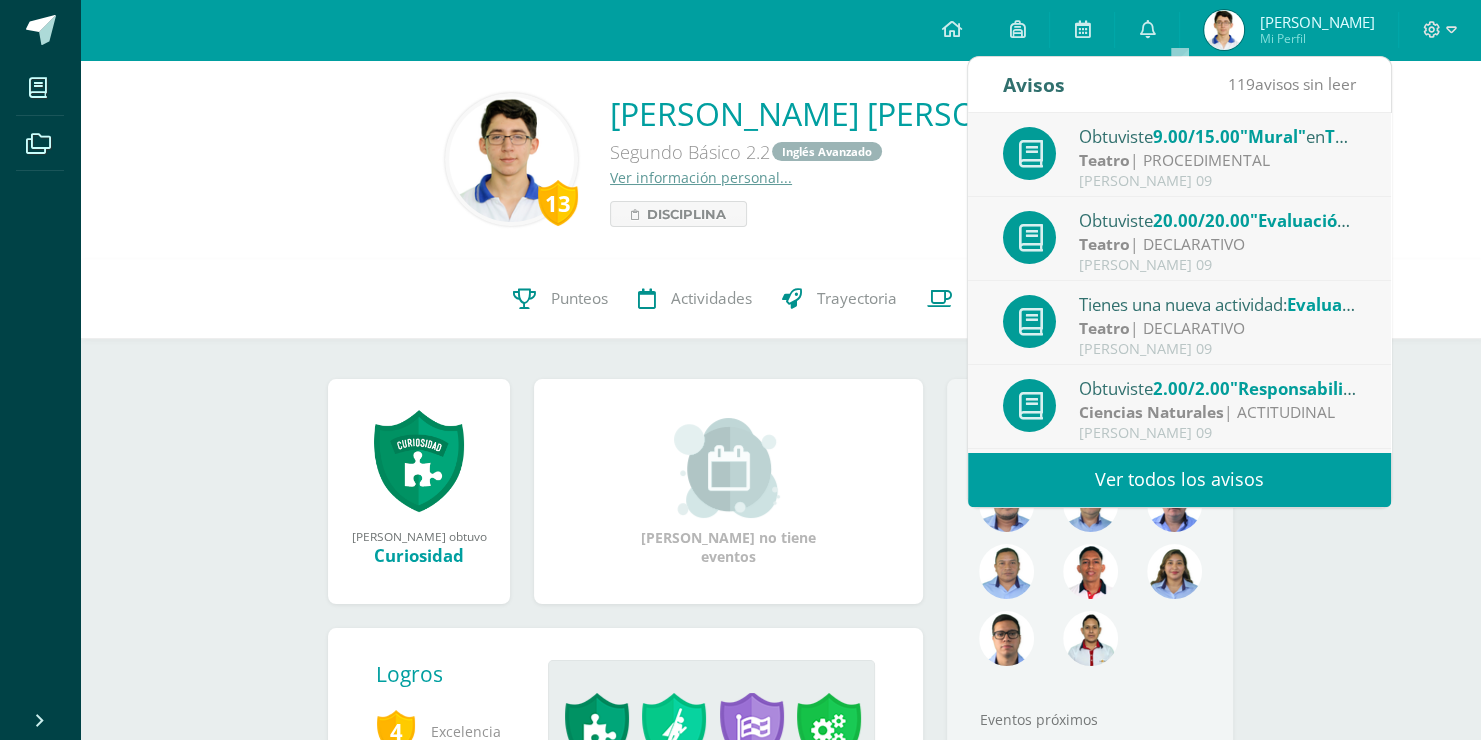 click on "Ver todos los avisos" at bounding box center (1179, 479) 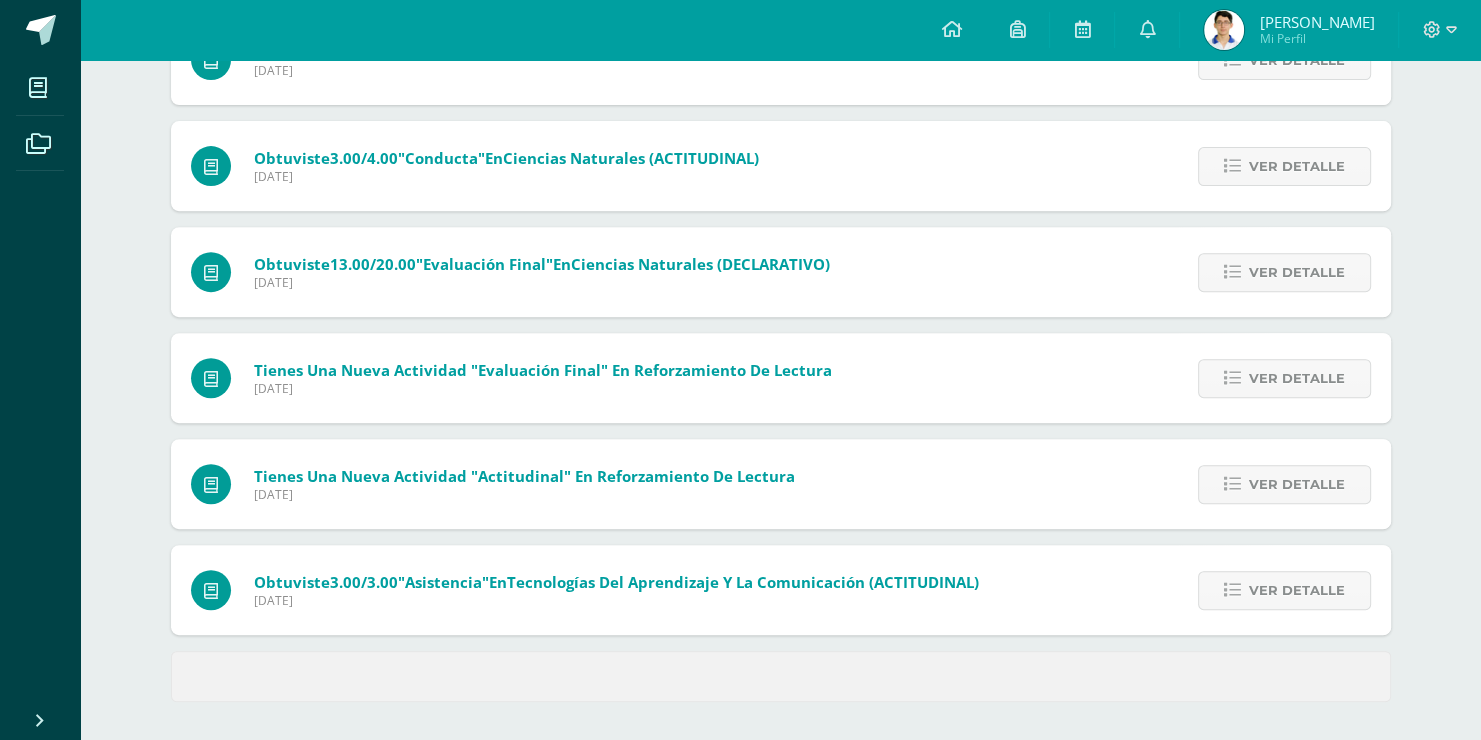scroll, scrollTop: 719, scrollLeft: 0, axis: vertical 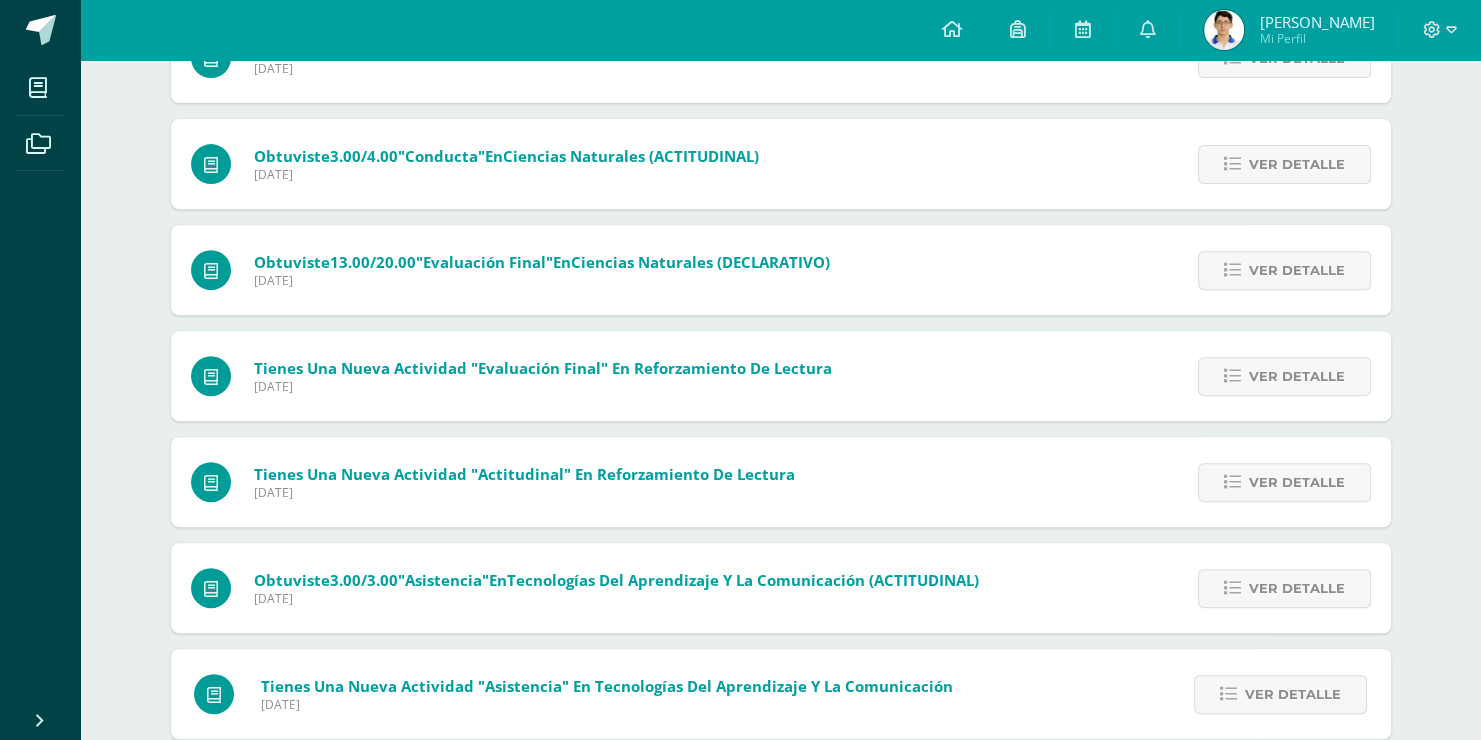 click at bounding box center [1224, 30] 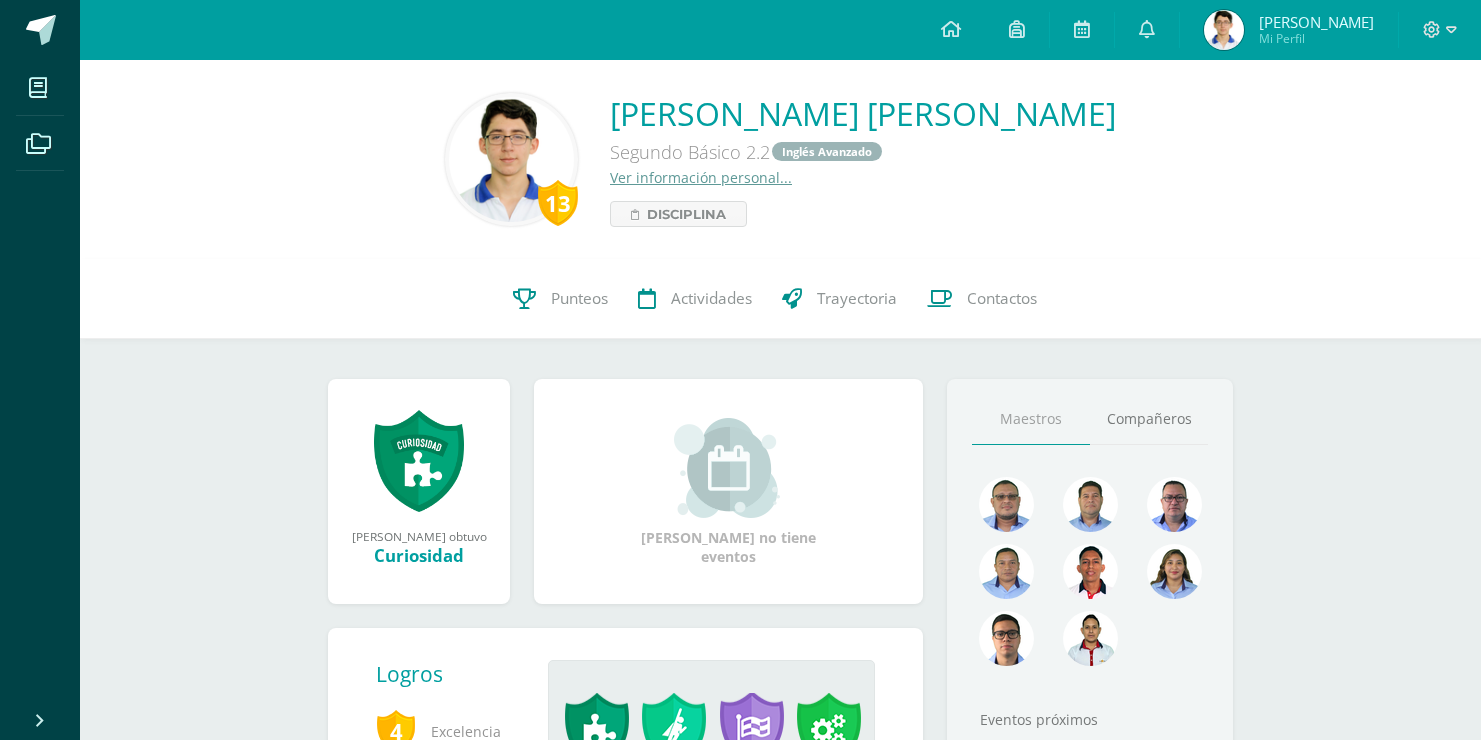 scroll, scrollTop: 0, scrollLeft: 0, axis: both 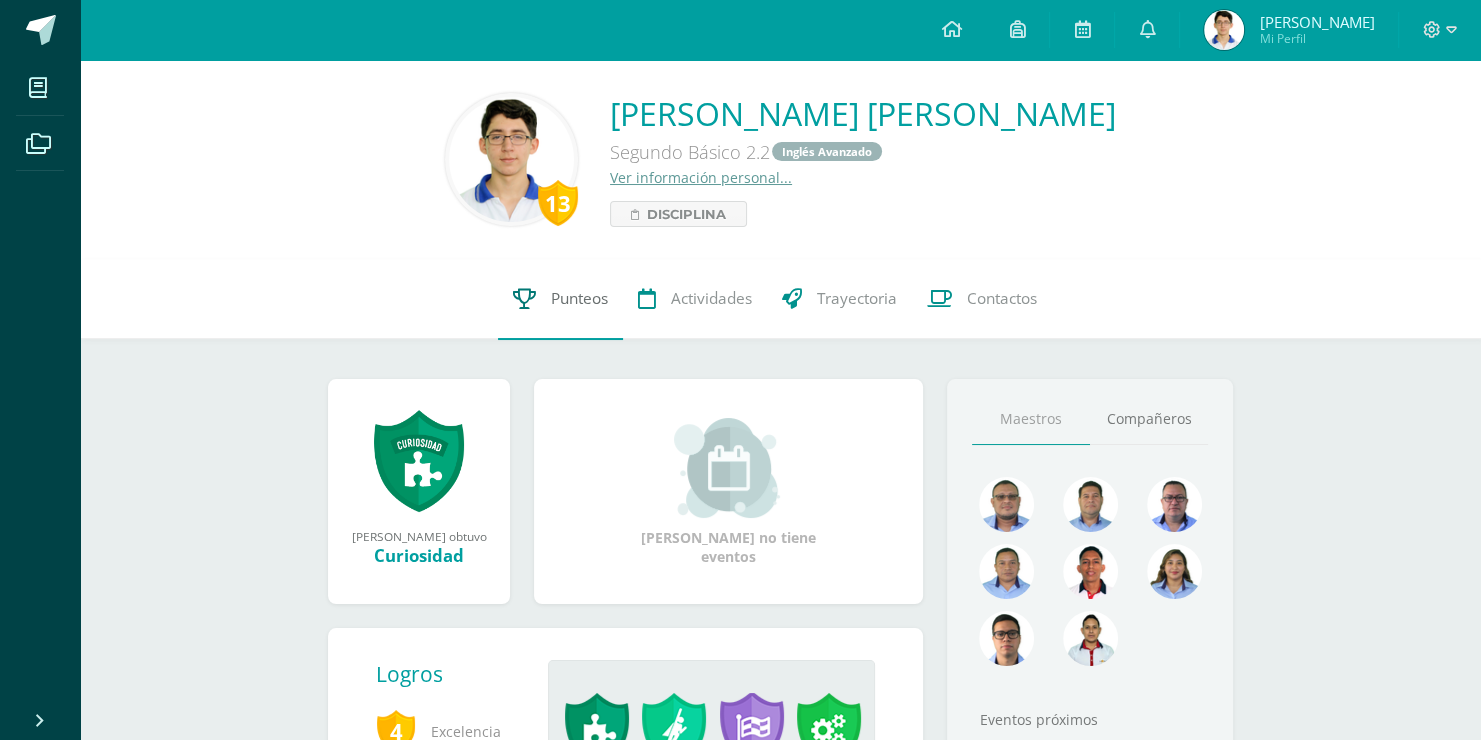 click on "Punteos" at bounding box center (560, 299) 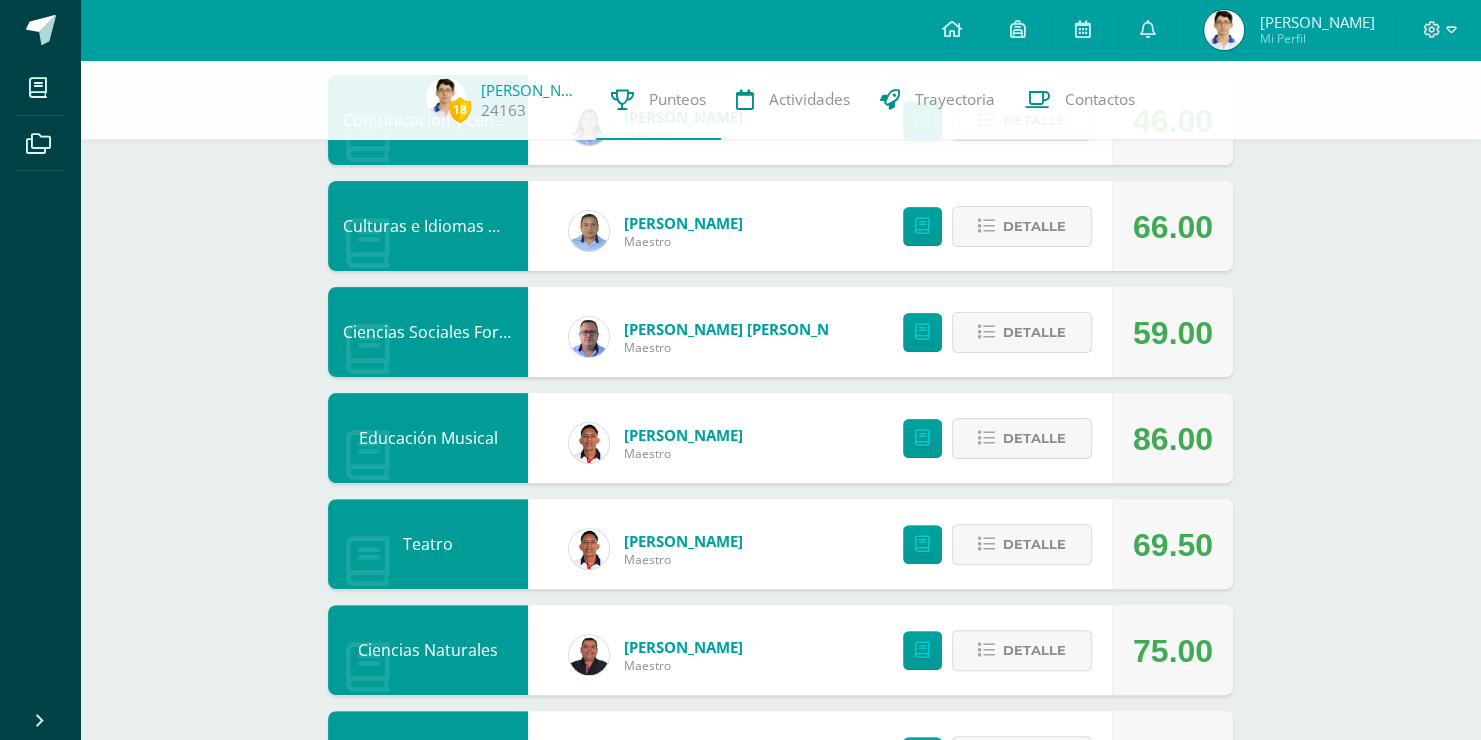 scroll, scrollTop: 500, scrollLeft: 0, axis: vertical 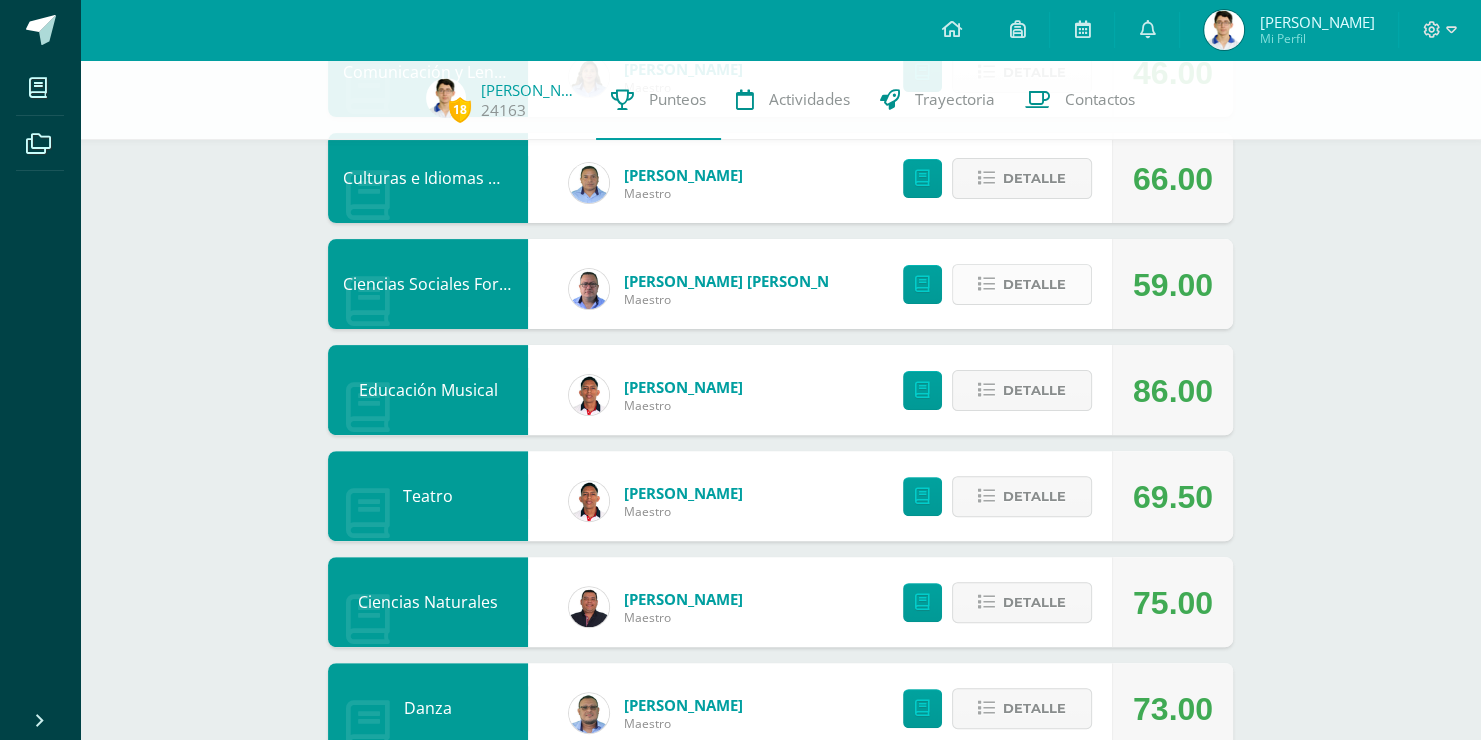 click on "Detalle" at bounding box center [1034, 284] 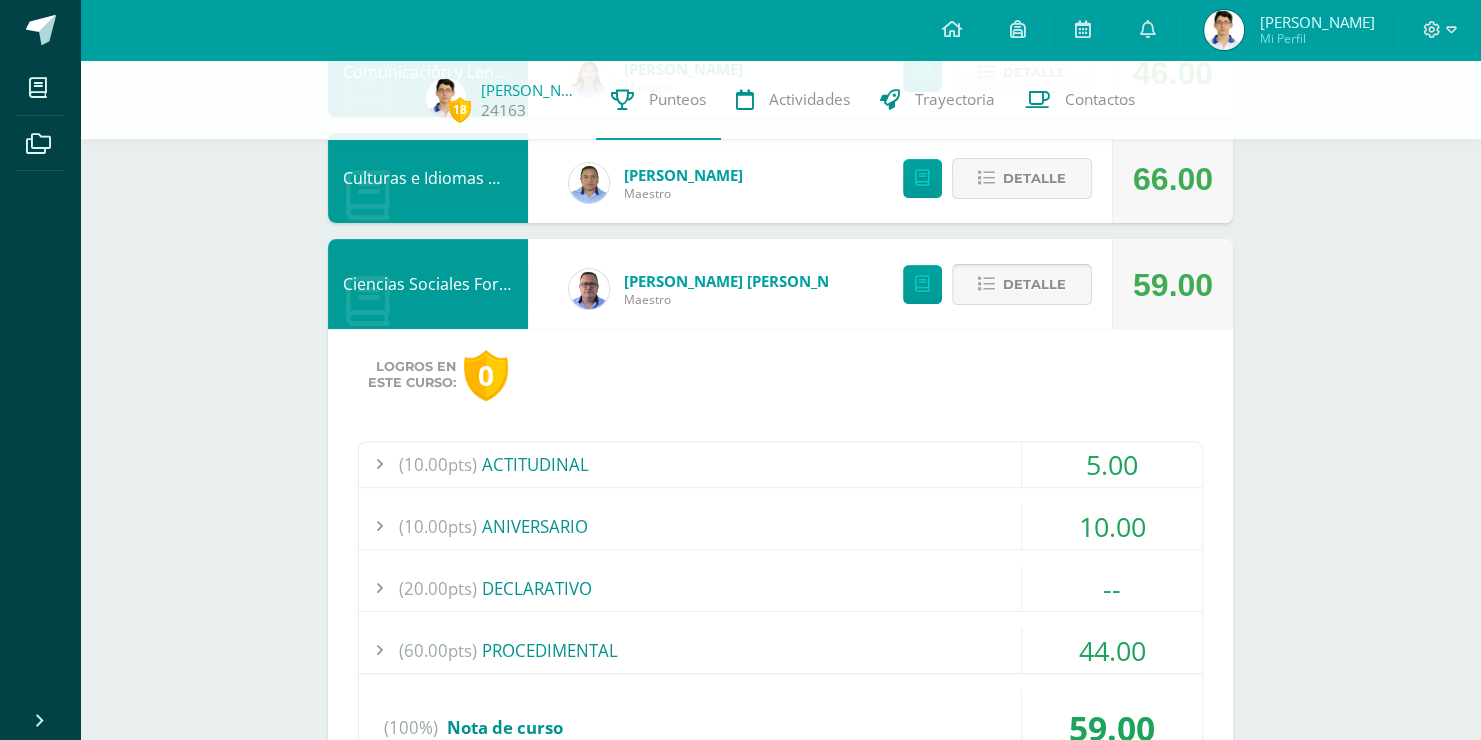 click on "Detalle" at bounding box center (1034, 284) 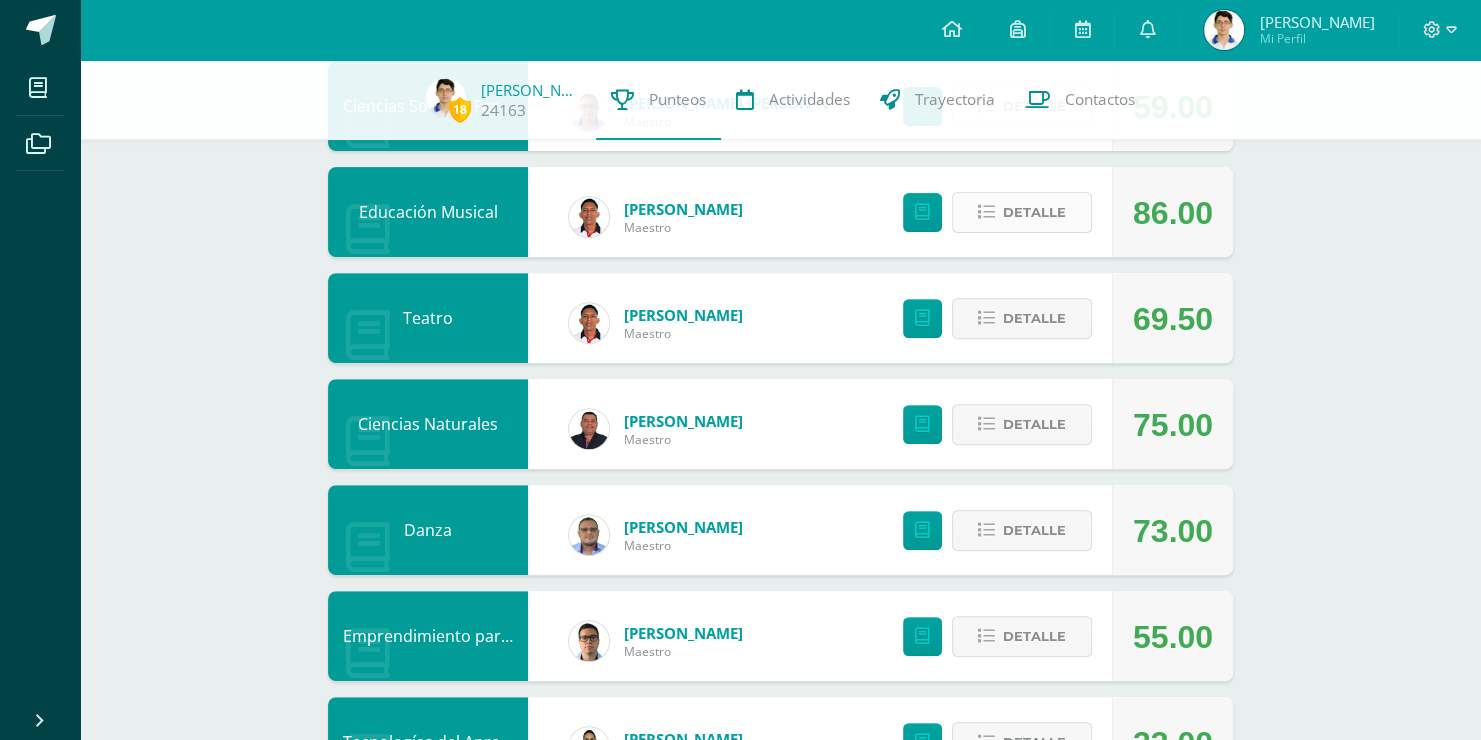 scroll, scrollTop: 800, scrollLeft: 0, axis: vertical 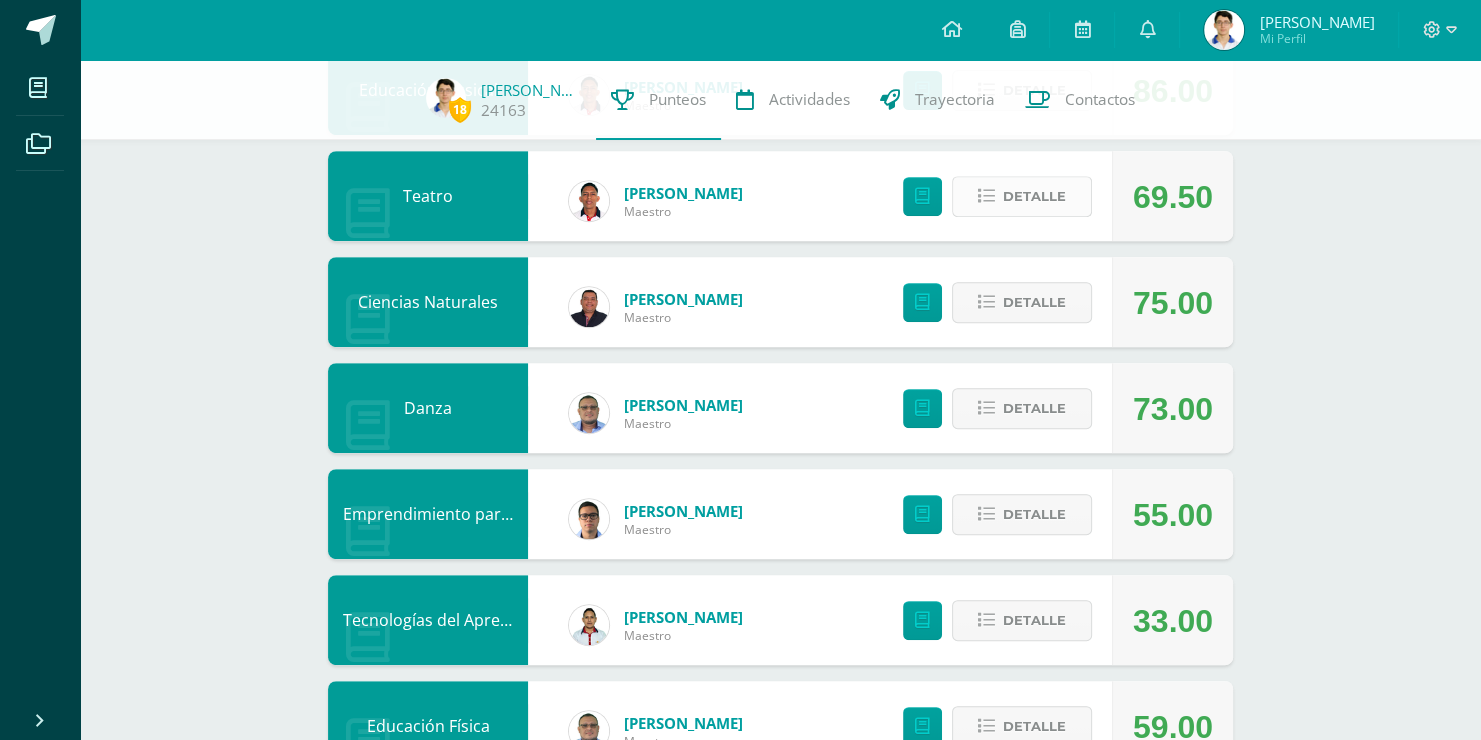 click on "Detalle" at bounding box center (1034, 196) 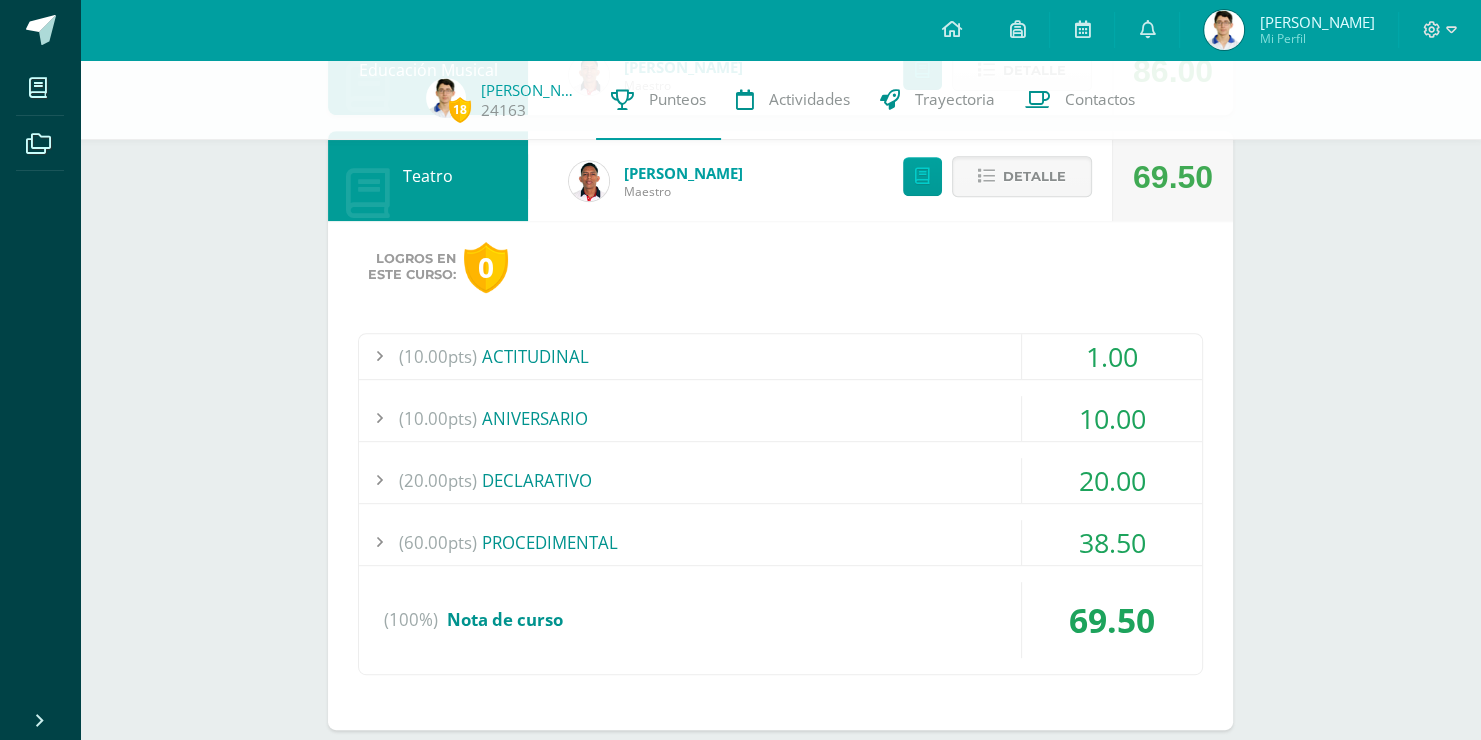 scroll, scrollTop: 700, scrollLeft: 0, axis: vertical 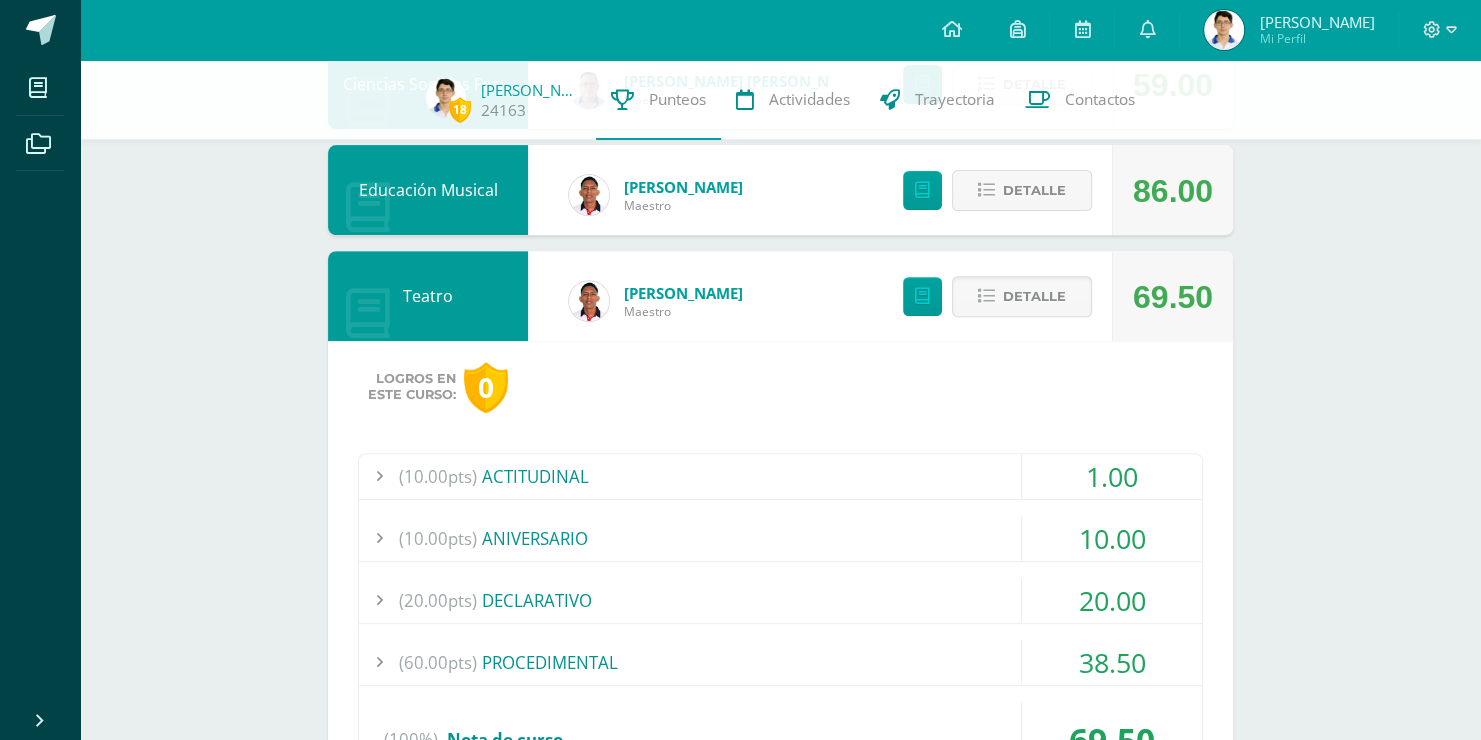 click on "(10.00pts)
ACTITUDINAL" at bounding box center (780, 476) 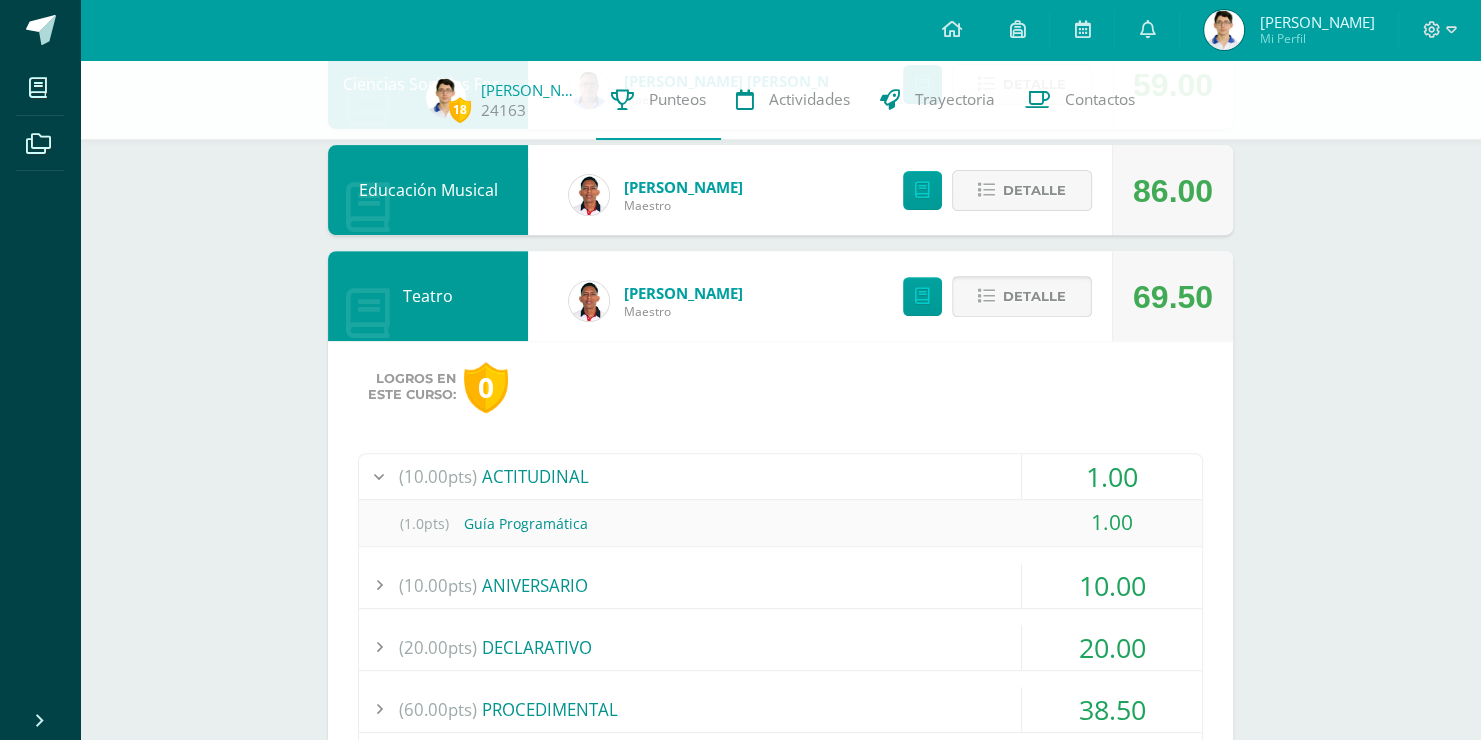 click on "Detalle" at bounding box center (1022, 296) 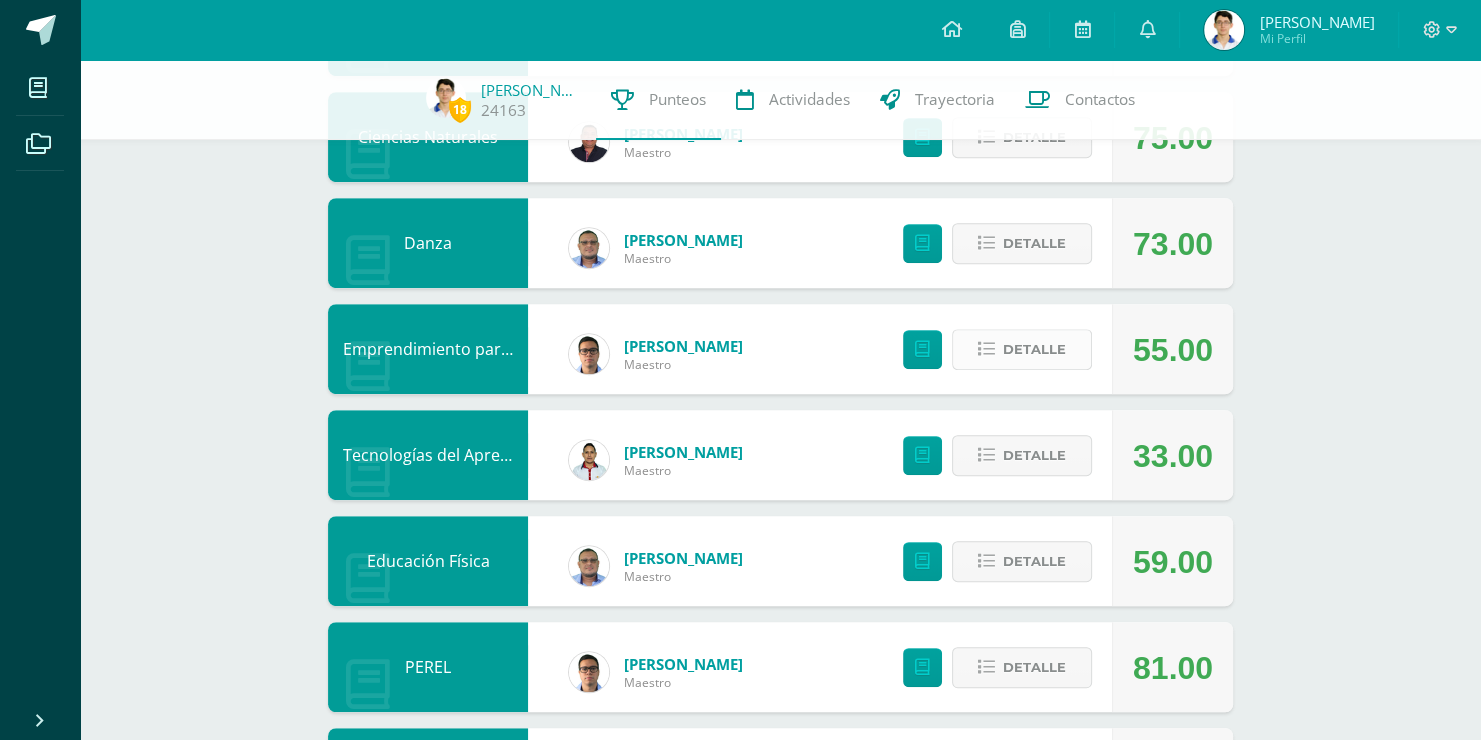 scroll, scrollTop: 1000, scrollLeft: 0, axis: vertical 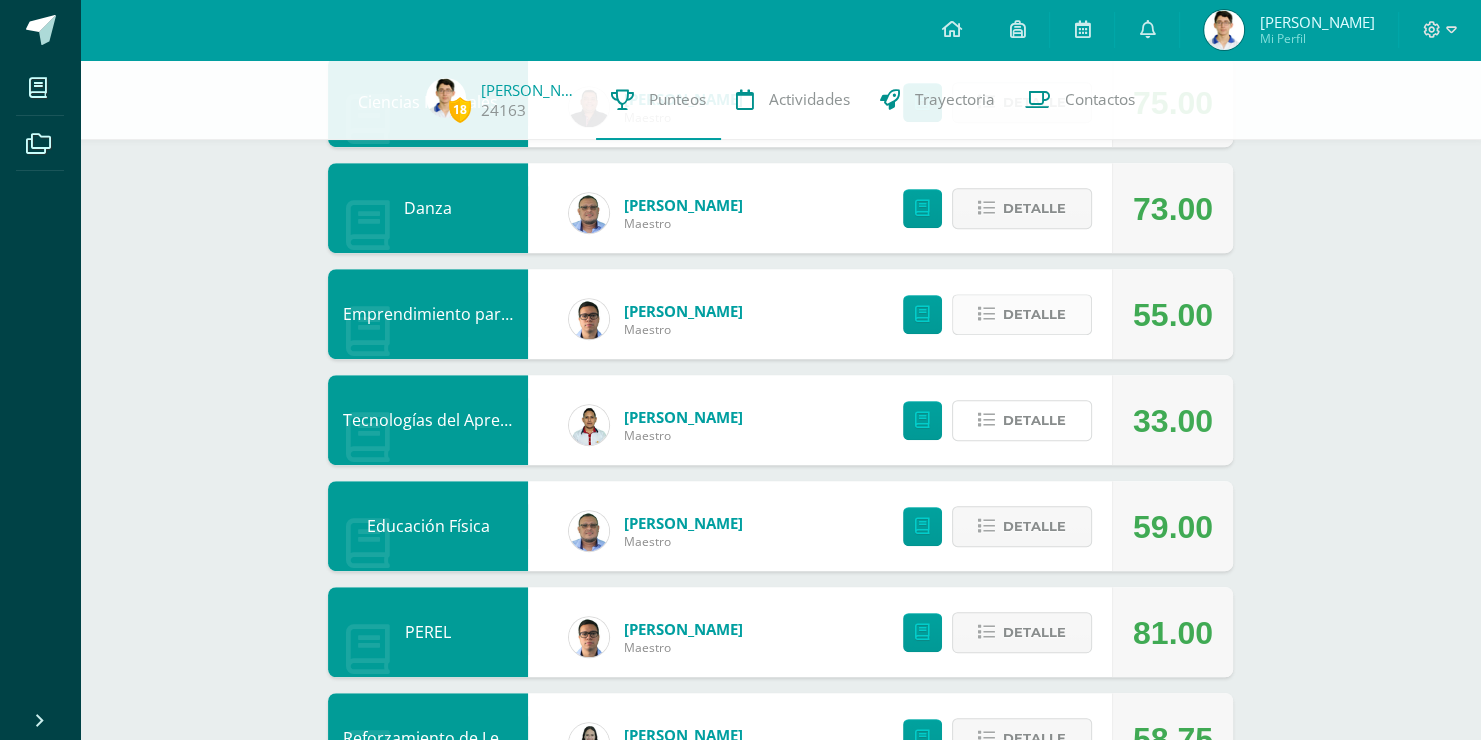 click on "Detalle" at bounding box center [1034, 420] 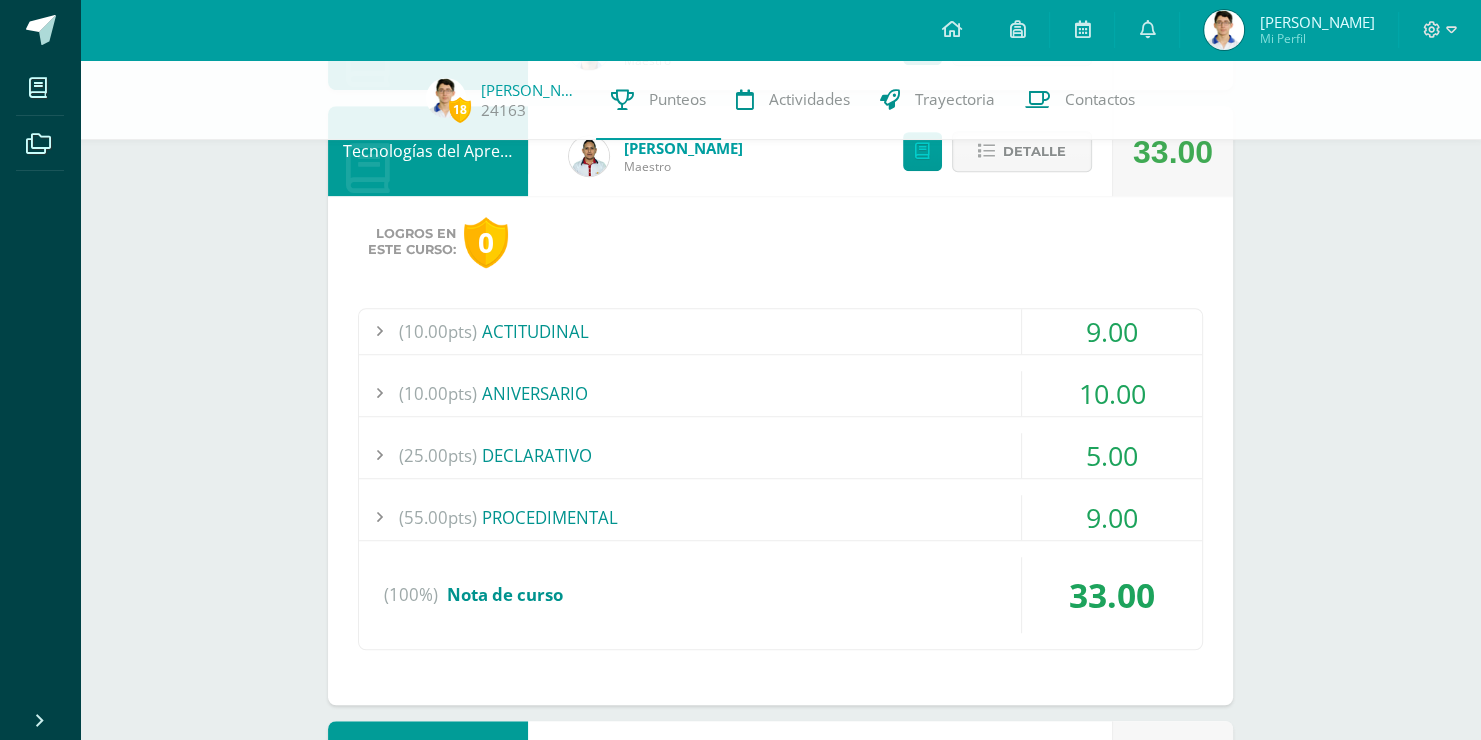 scroll, scrollTop: 1300, scrollLeft: 0, axis: vertical 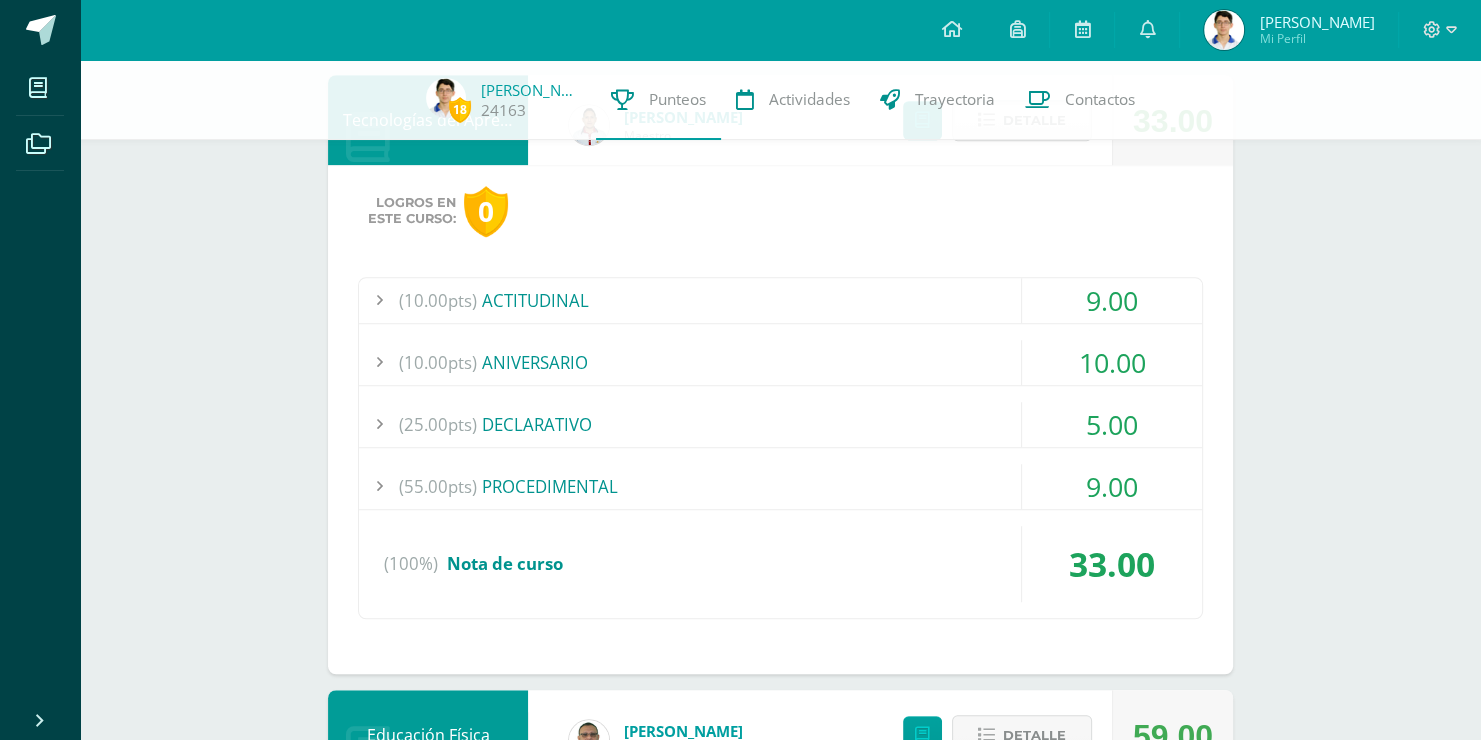 click on "(25.00pts)
DECLARATIVO" at bounding box center (780, 424) 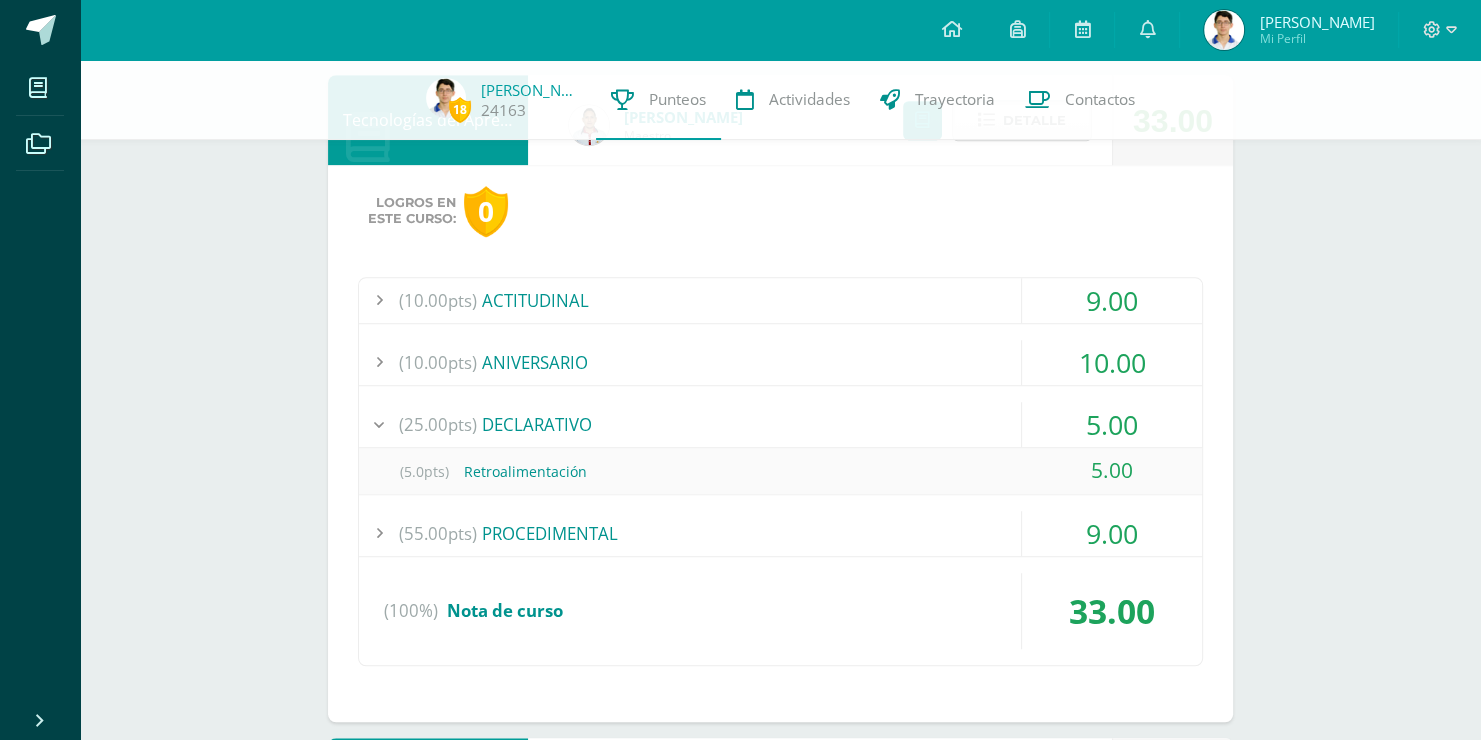 click on "(25.00pts)
DECLARATIVO" at bounding box center (780, 424) 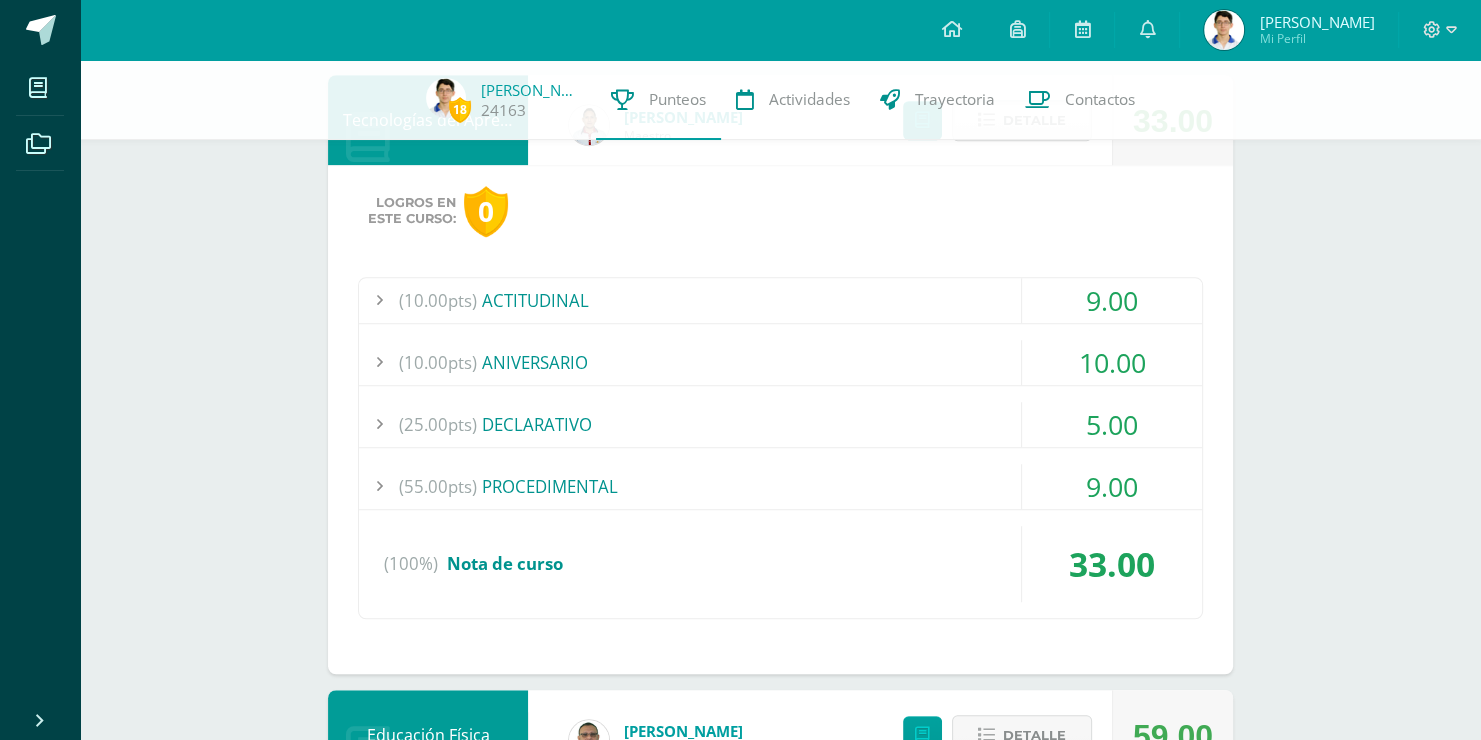 drag, startPoint x: 463, startPoint y: 528, endPoint x: 474, endPoint y: 516, distance: 16.27882 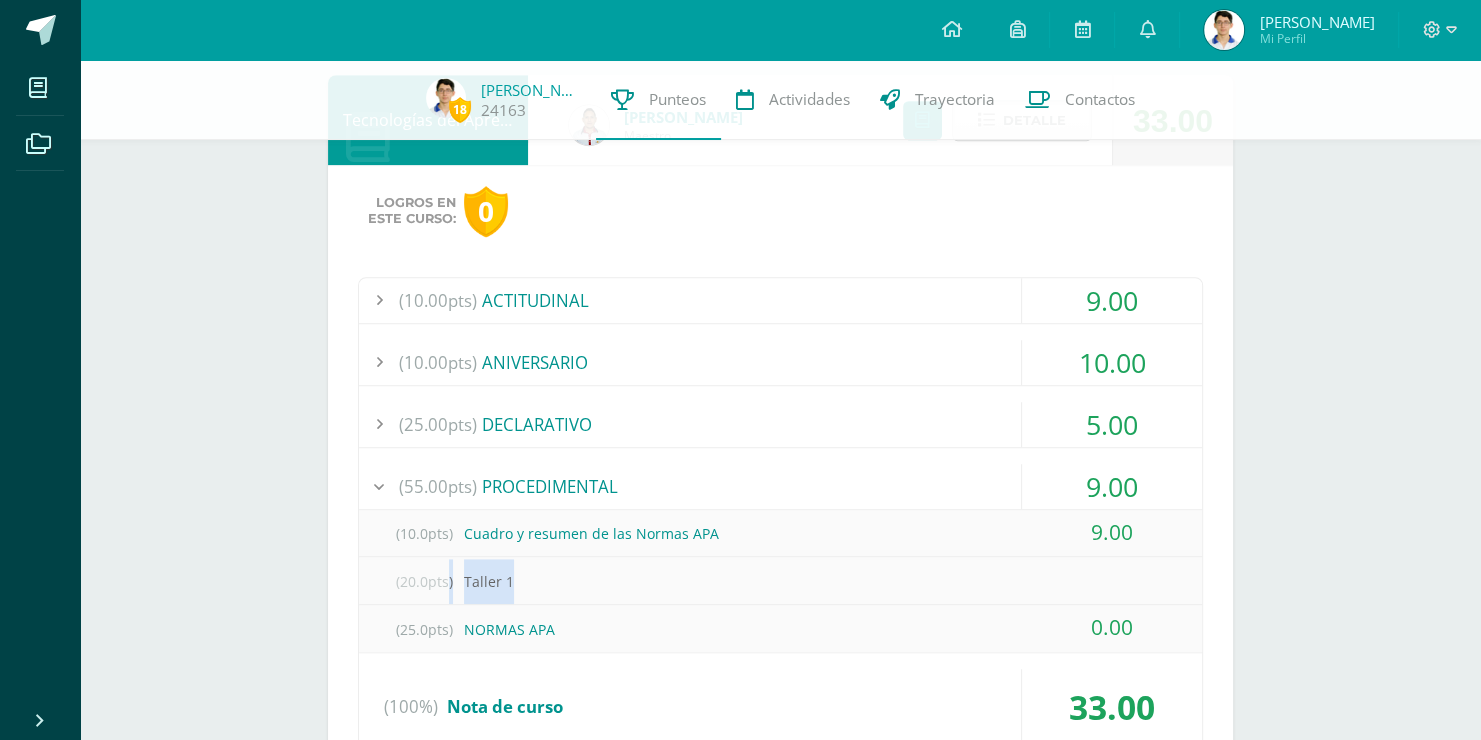 drag, startPoint x: 545, startPoint y: 582, endPoint x: 442, endPoint y: 584, distance: 103.01942 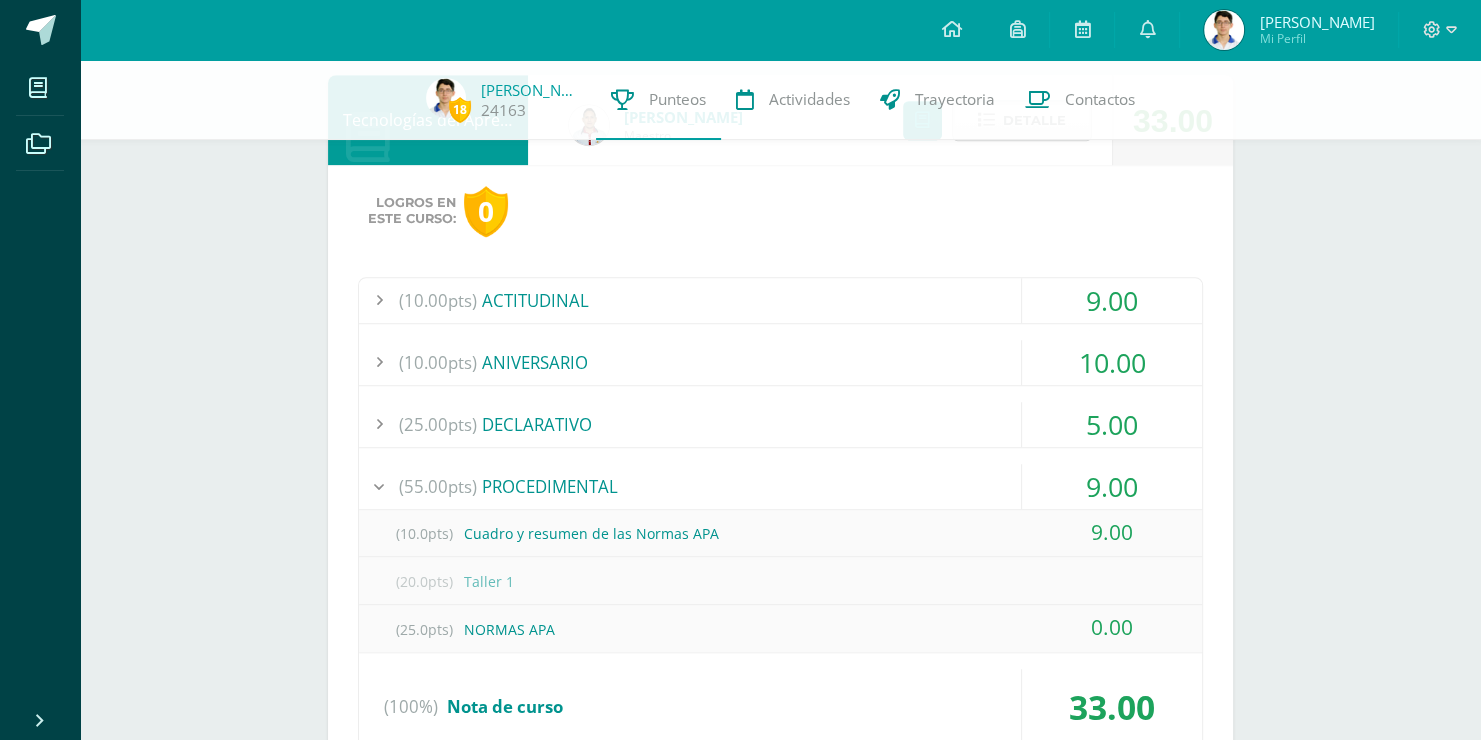 click on "Pendiente
Unidad 2                             Unidad 1 Unidad 2 Unidad 3
Promedio actual:
64.68
Descargar boleta
Comunicación y Lenguaje, Idioma Extranjero
[PERSON_NAME]
71.90
[GEOGRAPHIC_DATA]
Matemáticas
[PERSON_NAME] Maestro
71.00
[GEOGRAPHIC_DATA]
Comunicación y Lenguaje Idioma Español
[PERSON_NAME]
46.00
[GEOGRAPHIC_DATA]
Culturas e Idiomas Mayas Garífuna o Xinca
[PERSON_NAME] Maestro
66.00
Detalle [PERSON_NAME] [PERSON_NAME] Maestro Detalle 0" at bounding box center [780, 73] 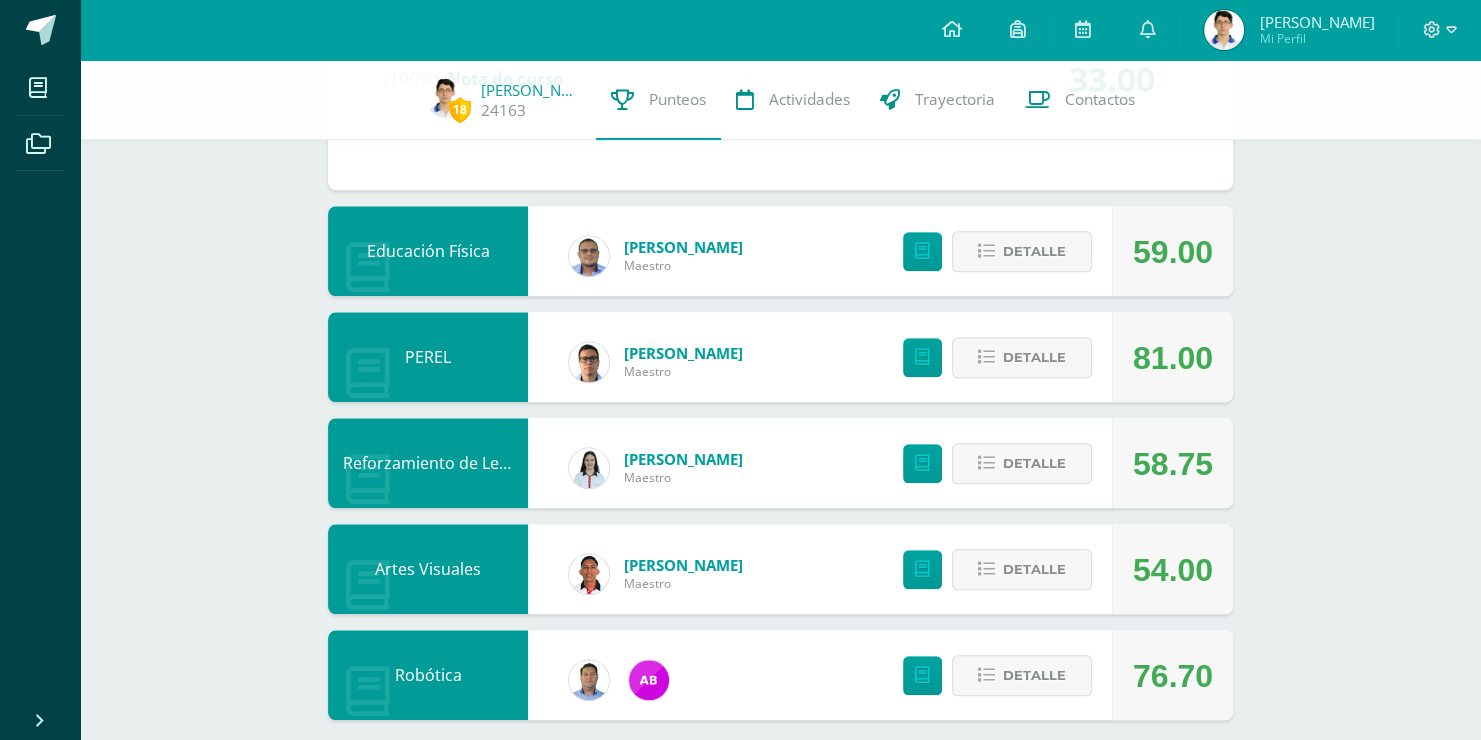 scroll, scrollTop: 1850, scrollLeft: 0, axis: vertical 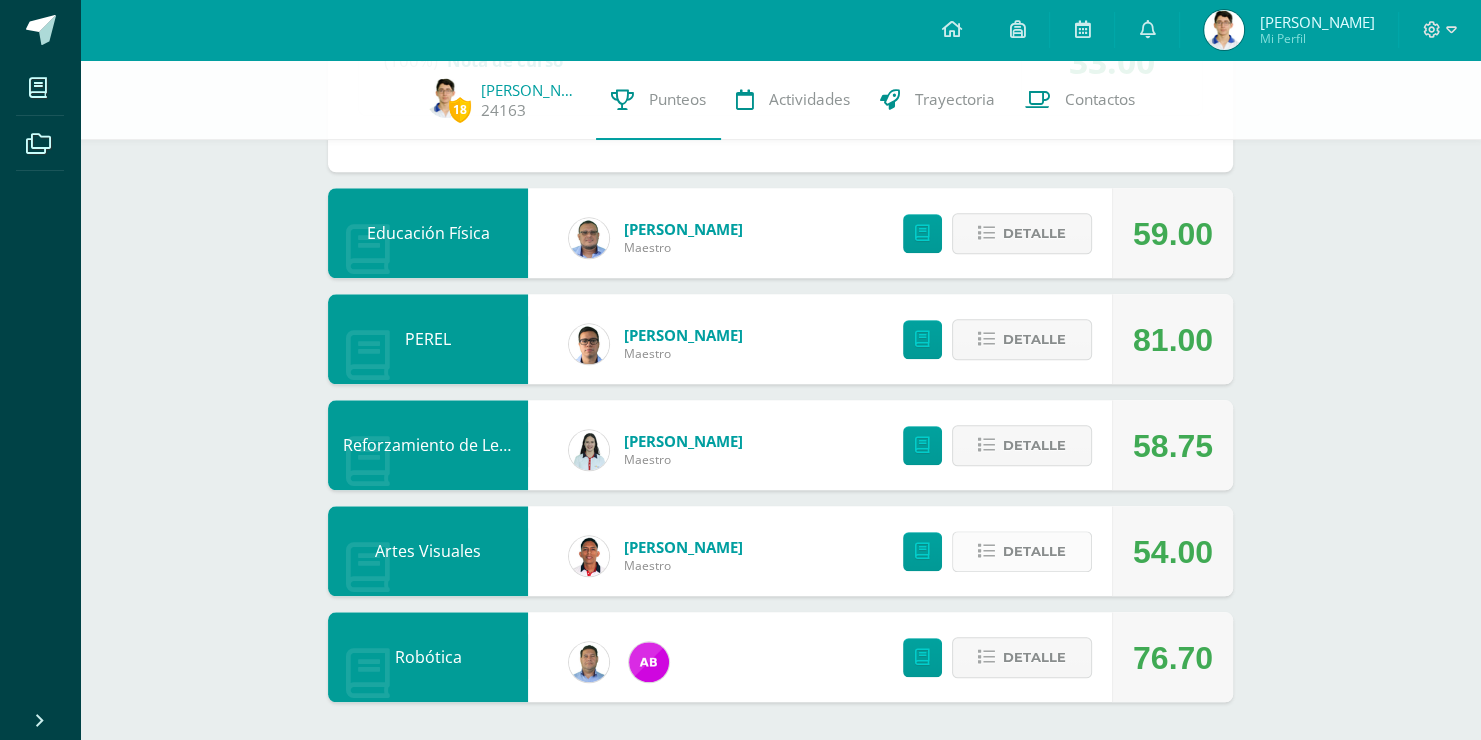 click on "Detalle" at bounding box center [1034, 551] 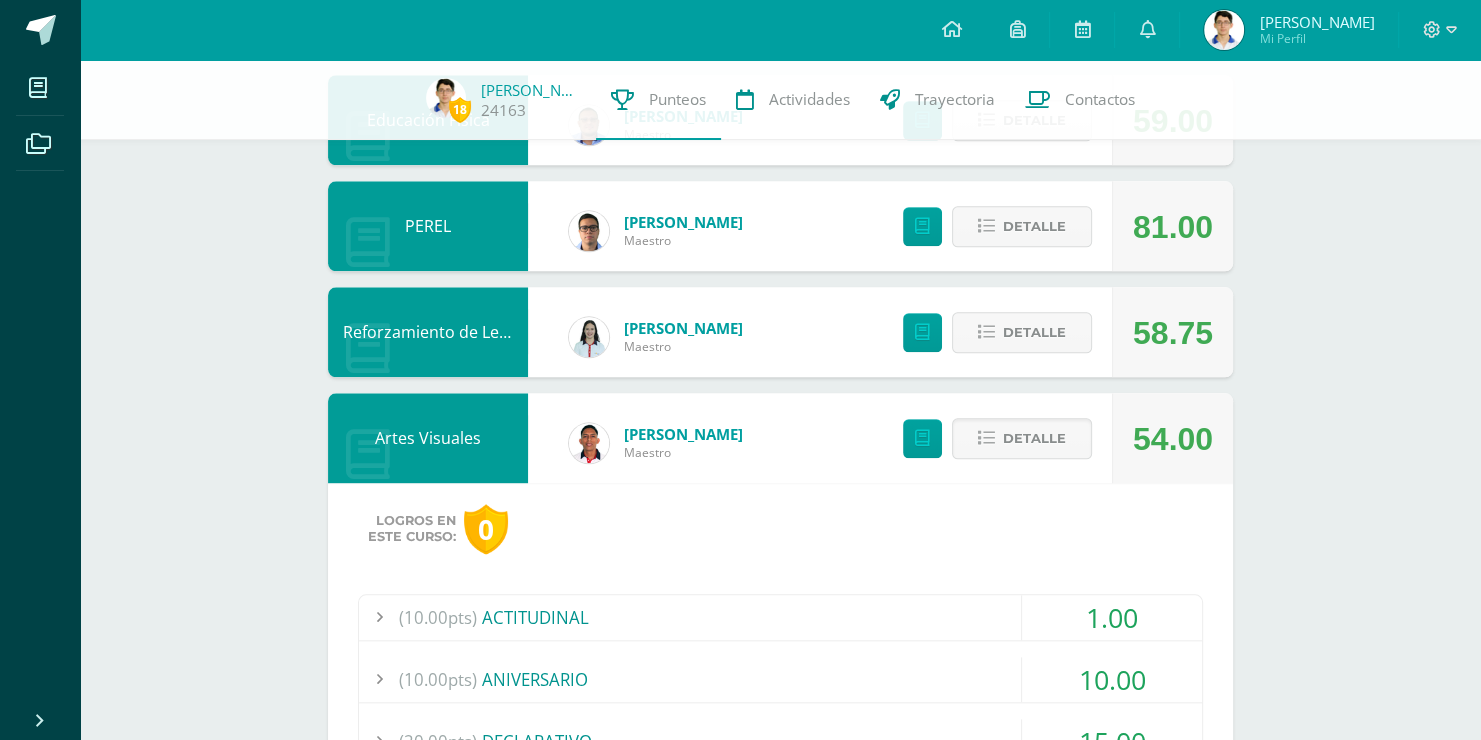 scroll, scrollTop: 2150, scrollLeft: 0, axis: vertical 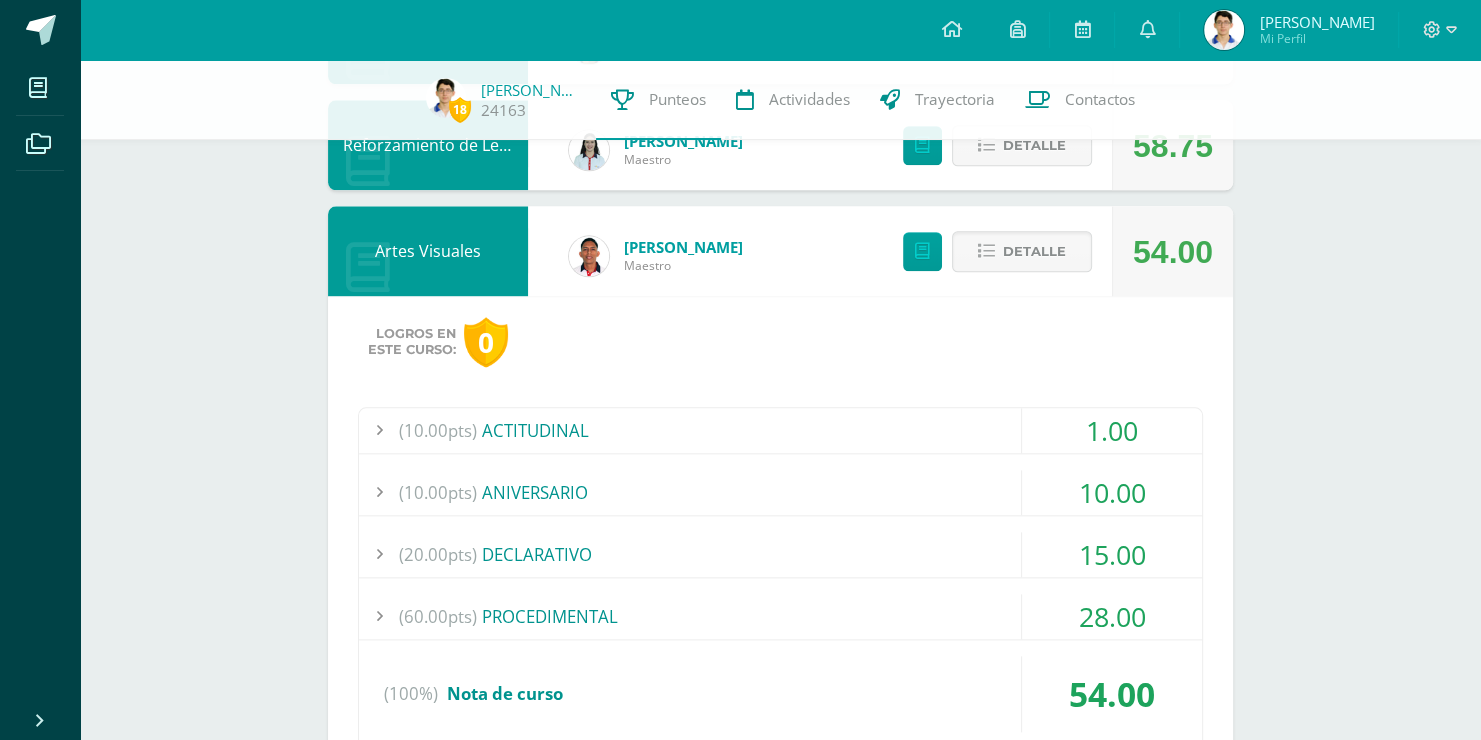 click on "(10.00pts)
ACTITUDINAL" at bounding box center [780, 430] 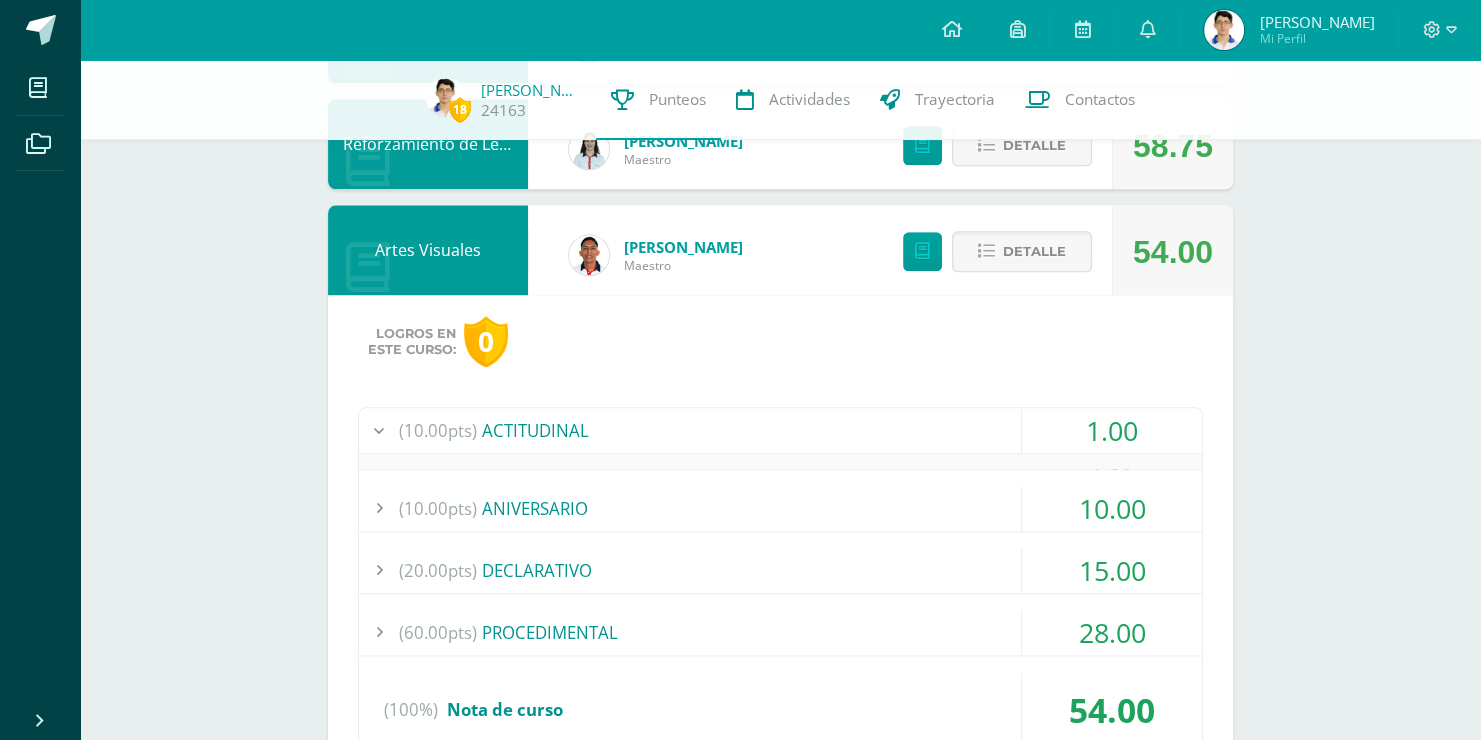 scroll, scrollTop: 2103, scrollLeft: 0, axis: vertical 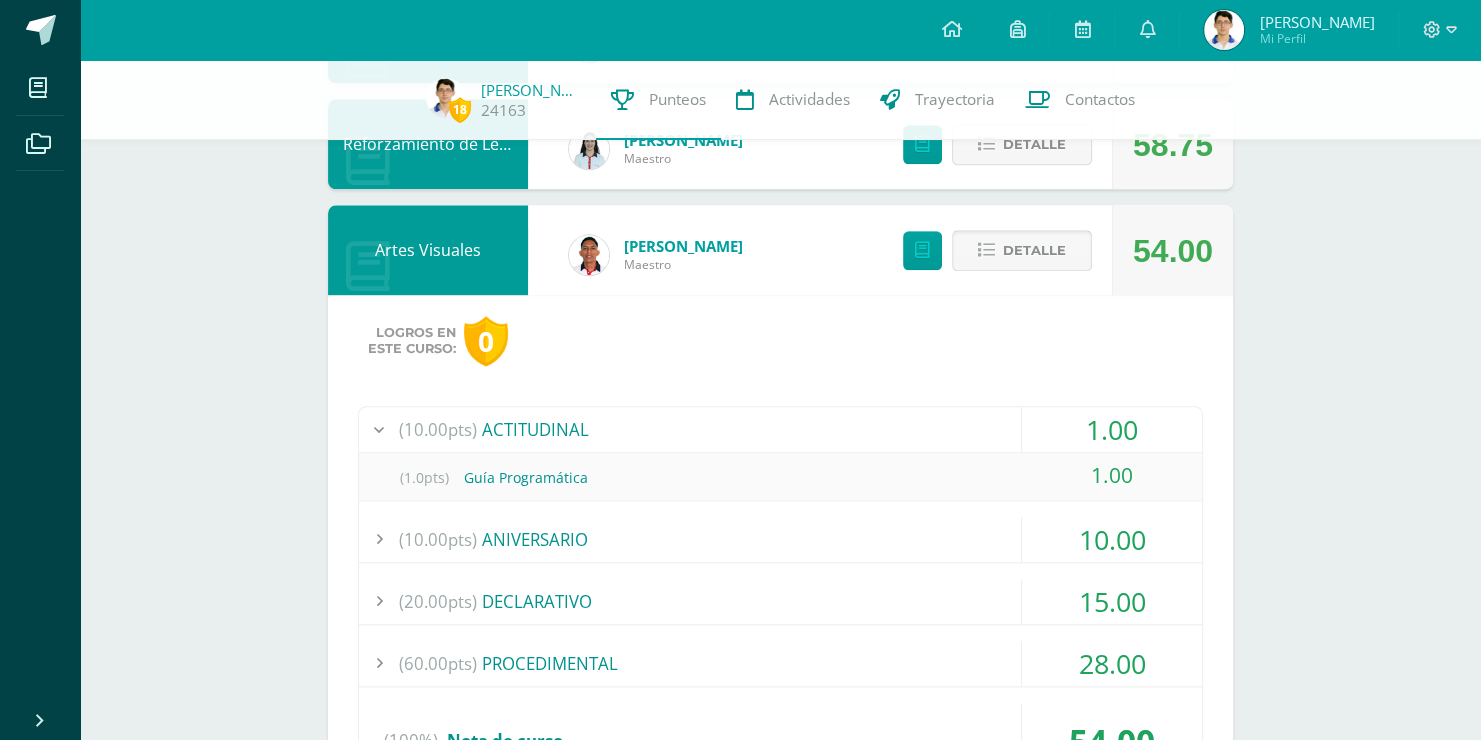 click on "Detalle" at bounding box center [1034, 250] 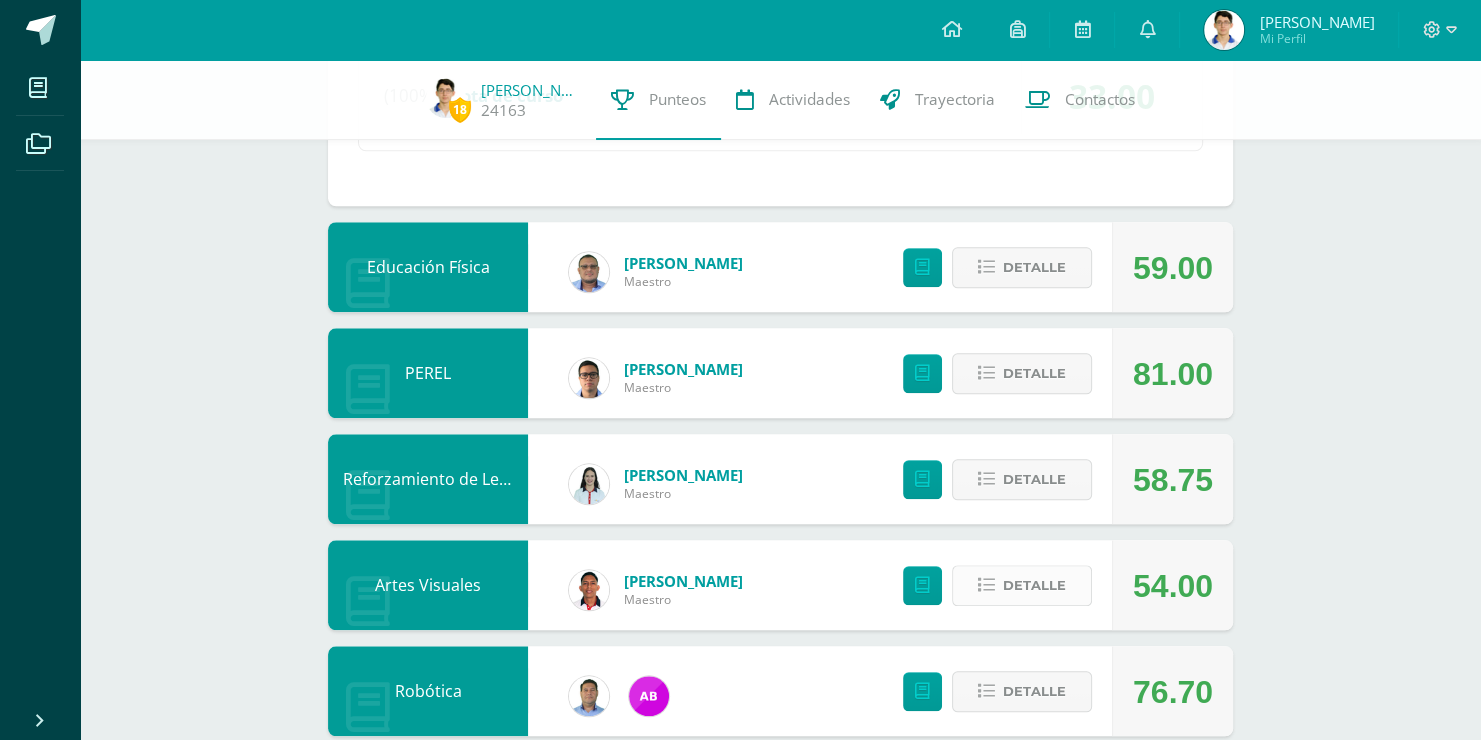 scroll, scrollTop: 1802, scrollLeft: 0, axis: vertical 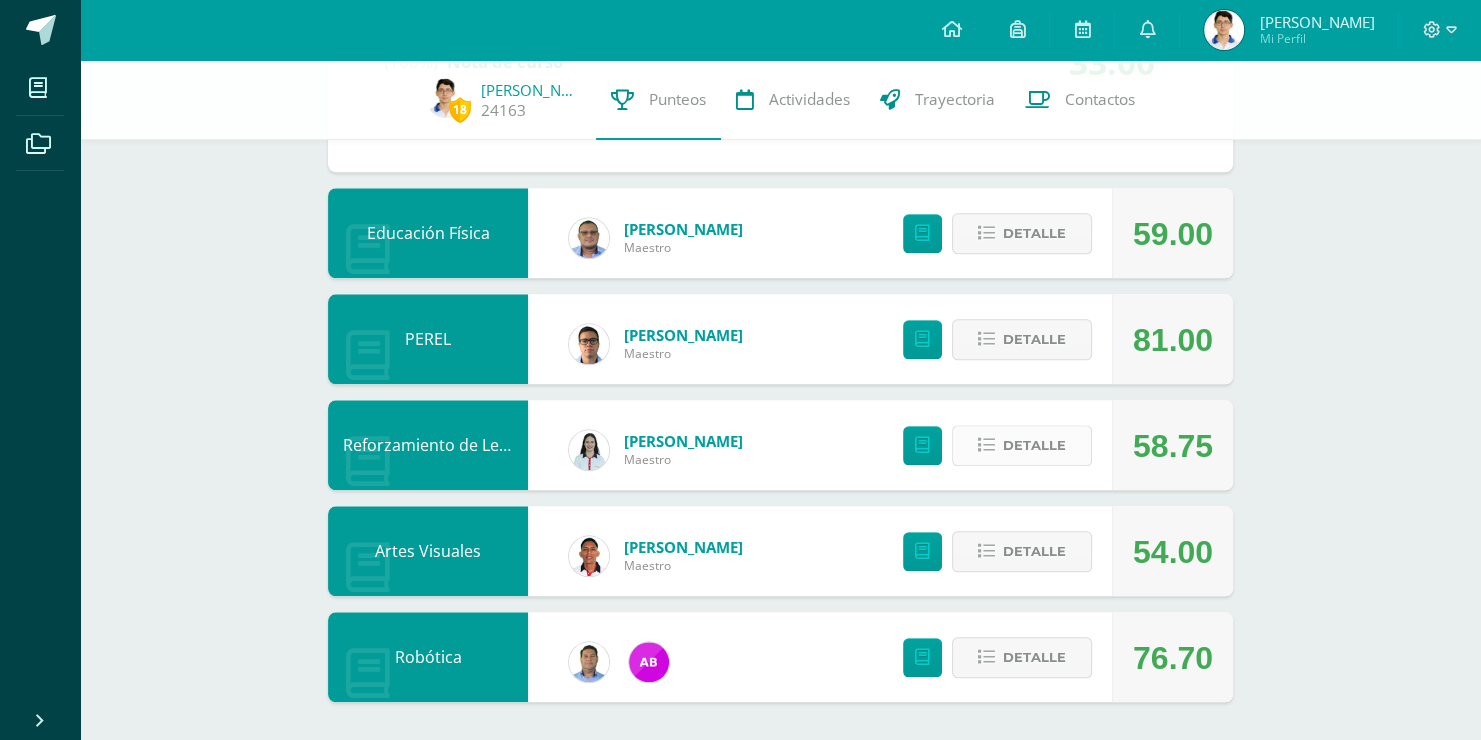 click on "Detalle" at bounding box center [1034, 445] 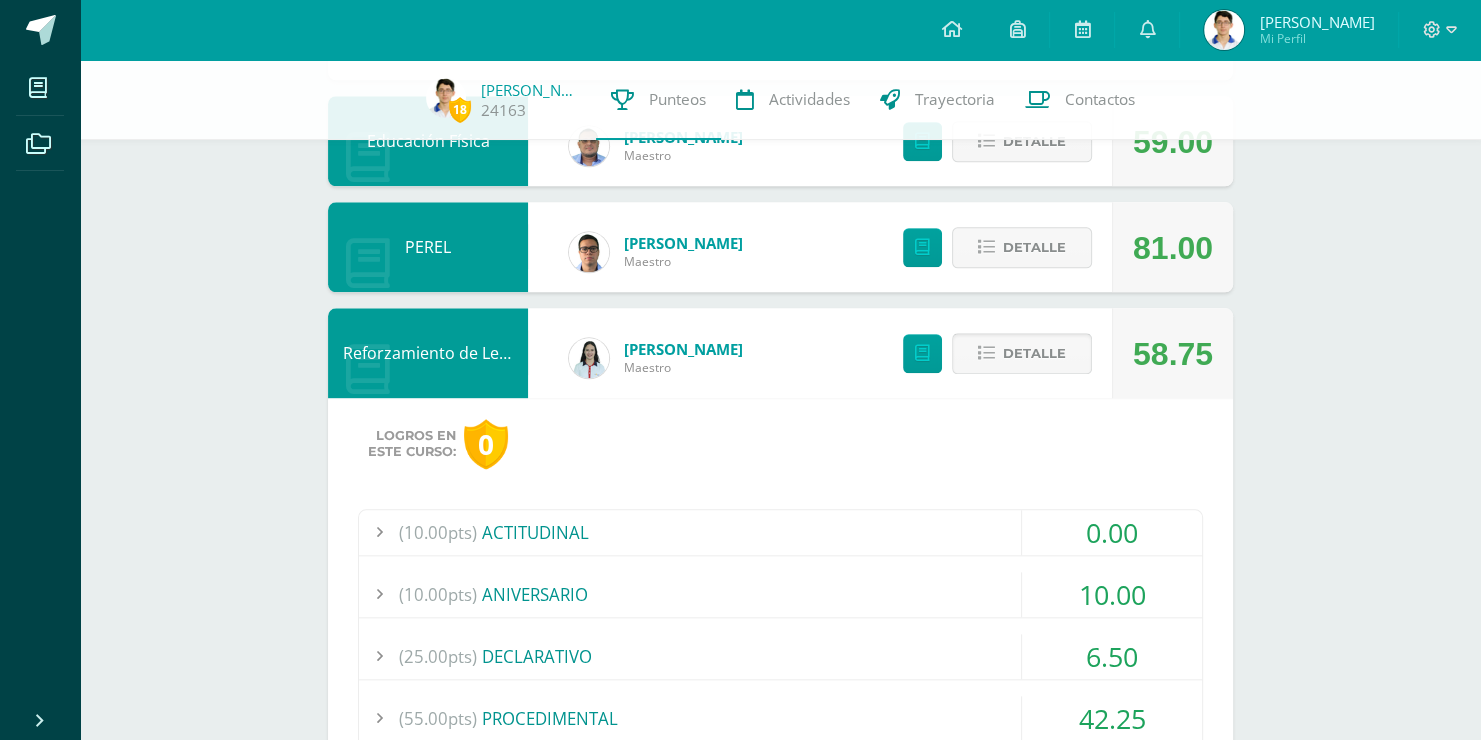 scroll, scrollTop: 2002, scrollLeft: 0, axis: vertical 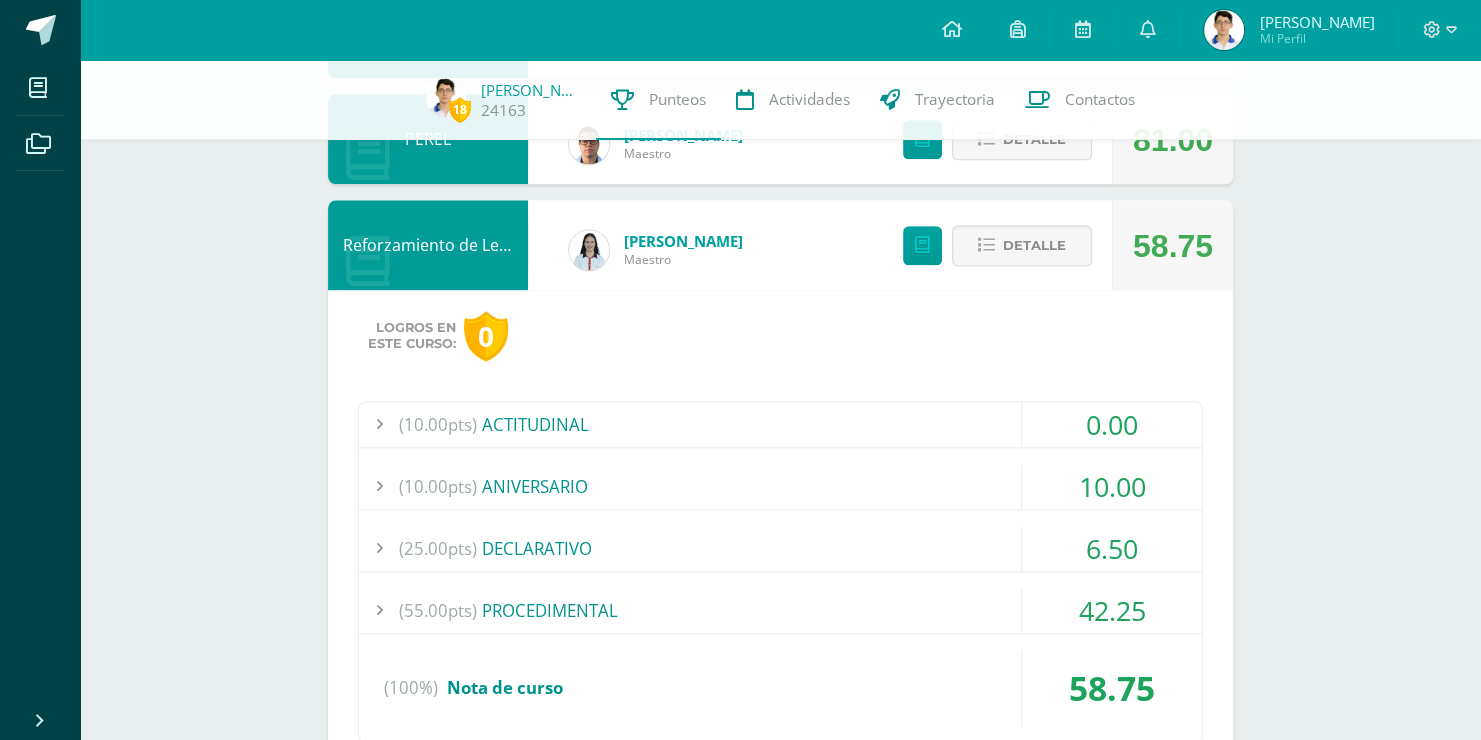 click on "(25.00pts)
DECLARATIVO" at bounding box center (780, 548) 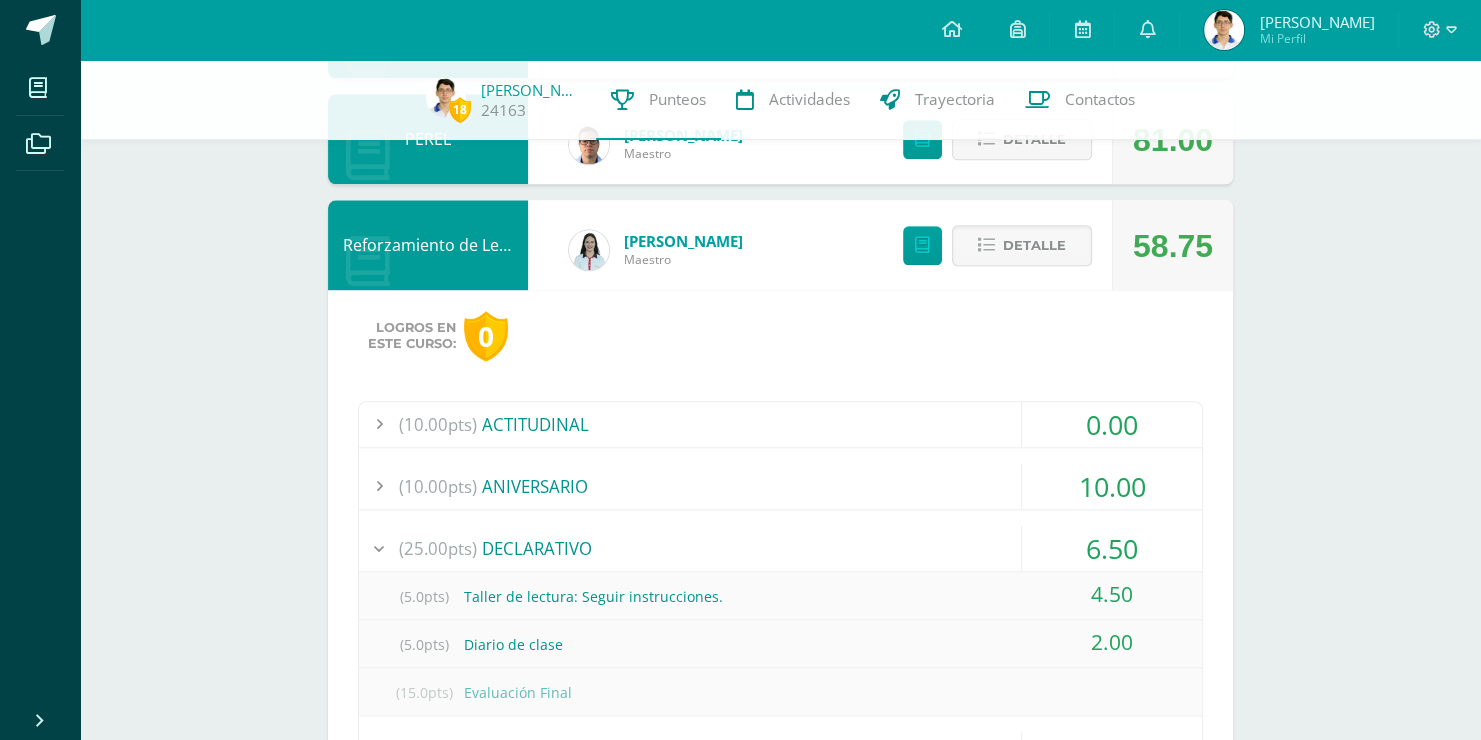 scroll, scrollTop: 2102, scrollLeft: 0, axis: vertical 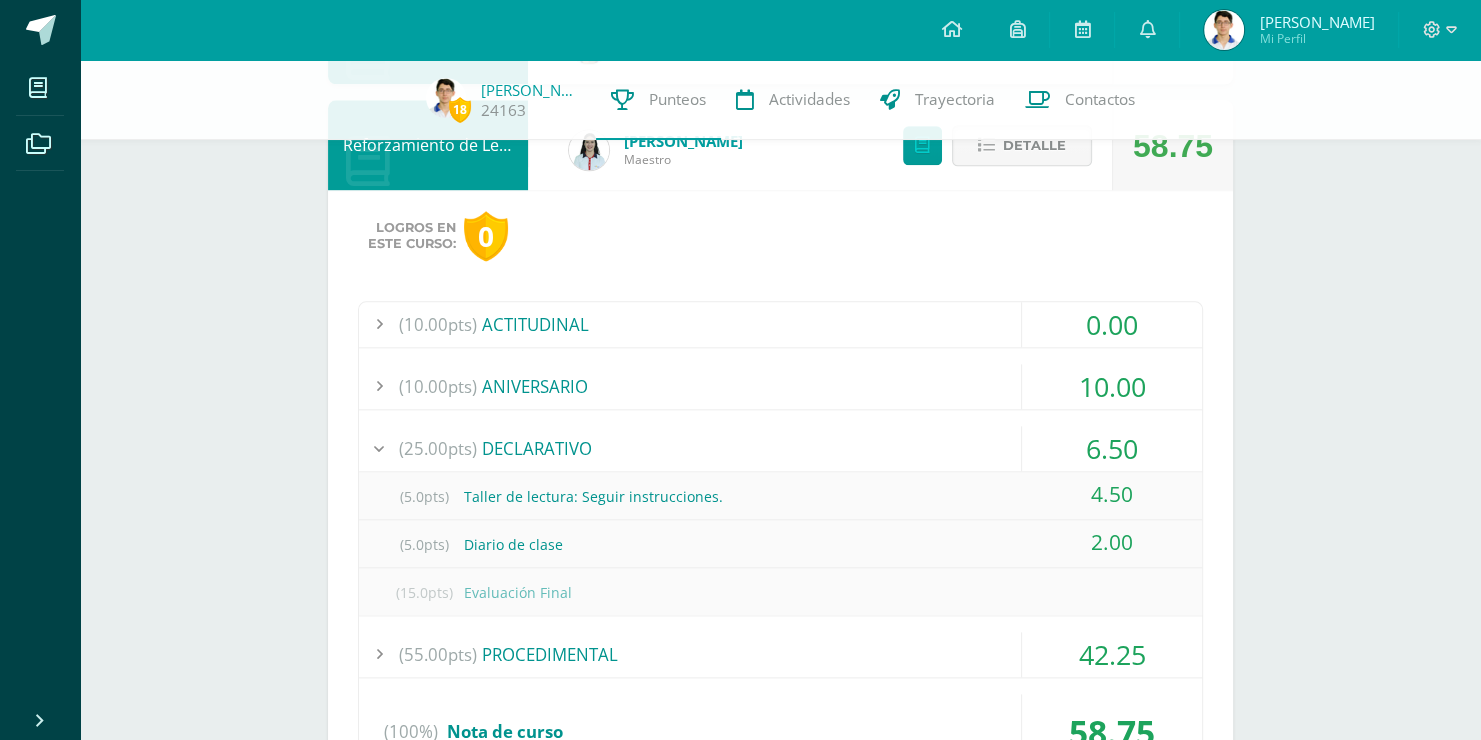click on "(55.00pts)
PROCEDIMENTAL" at bounding box center (780, 654) 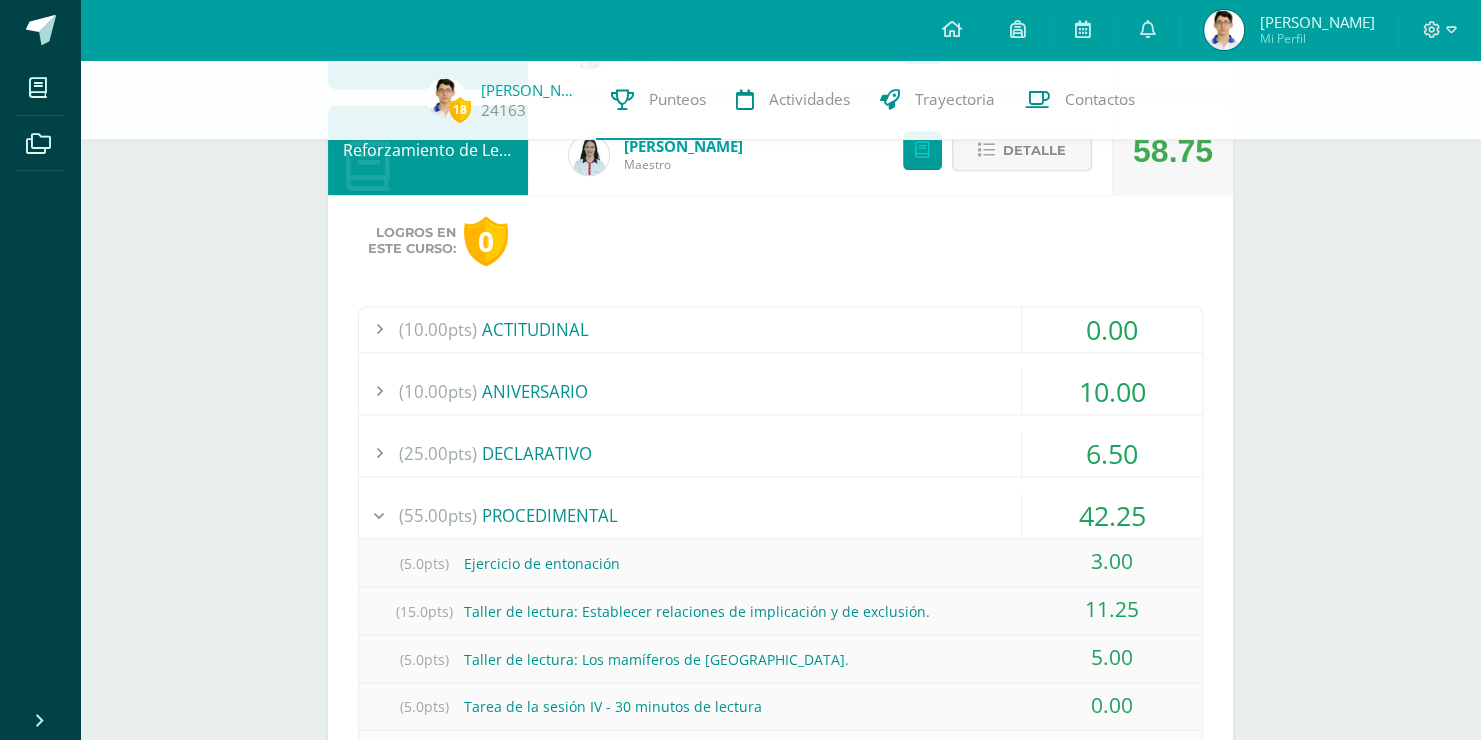 scroll, scrollTop: 2002, scrollLeft: 0, axis: vertical 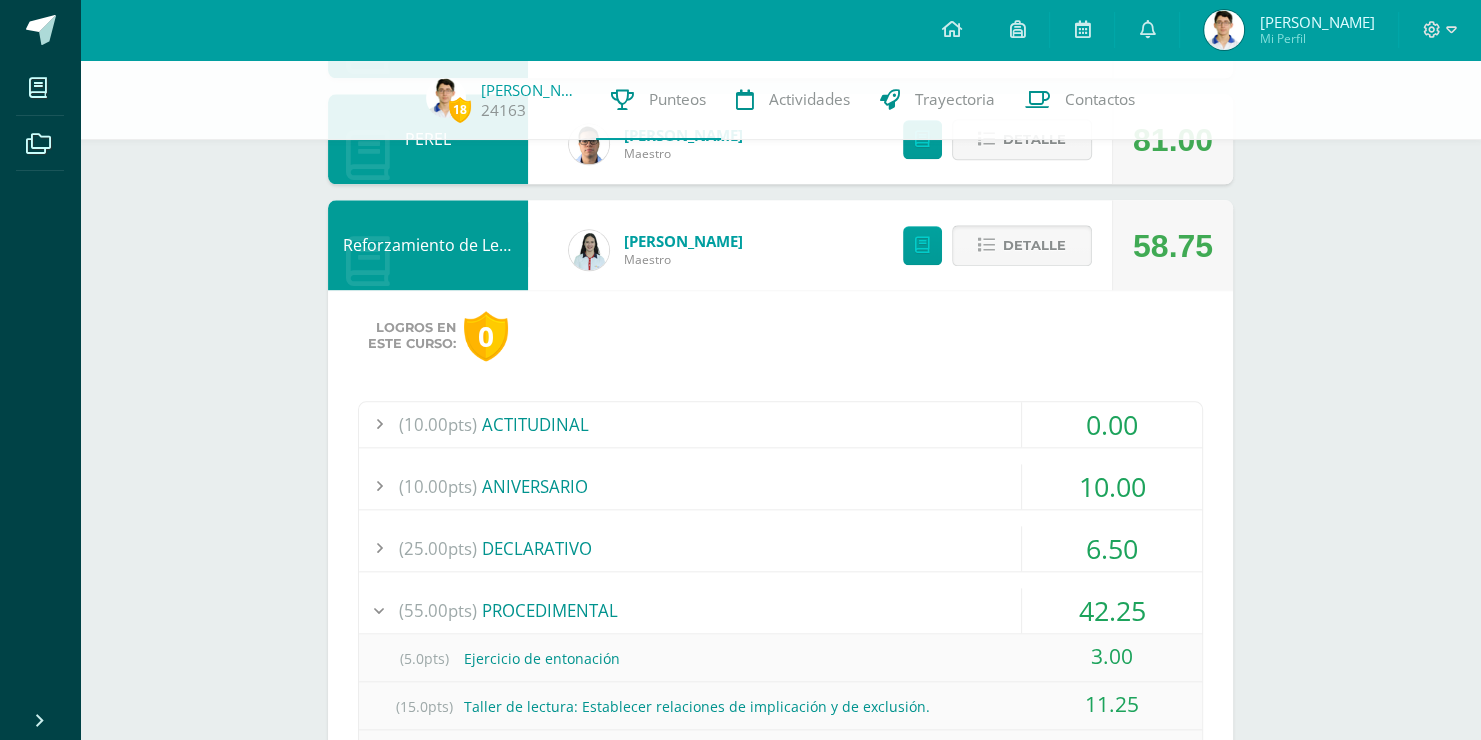 click on "Detalle" at bounding box center (1022, 245) 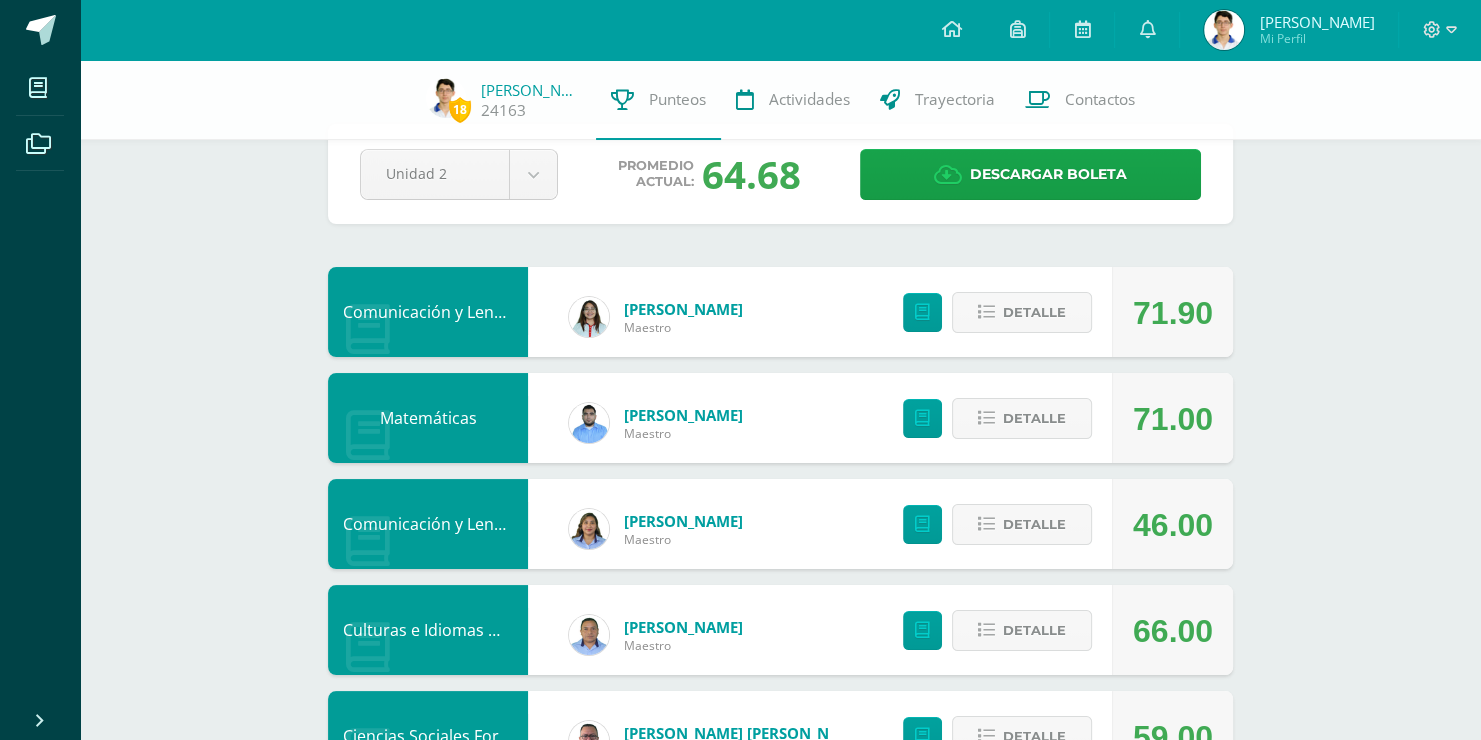 scroll, scrollTop: 0, scrollLeft: 0, axis: both 